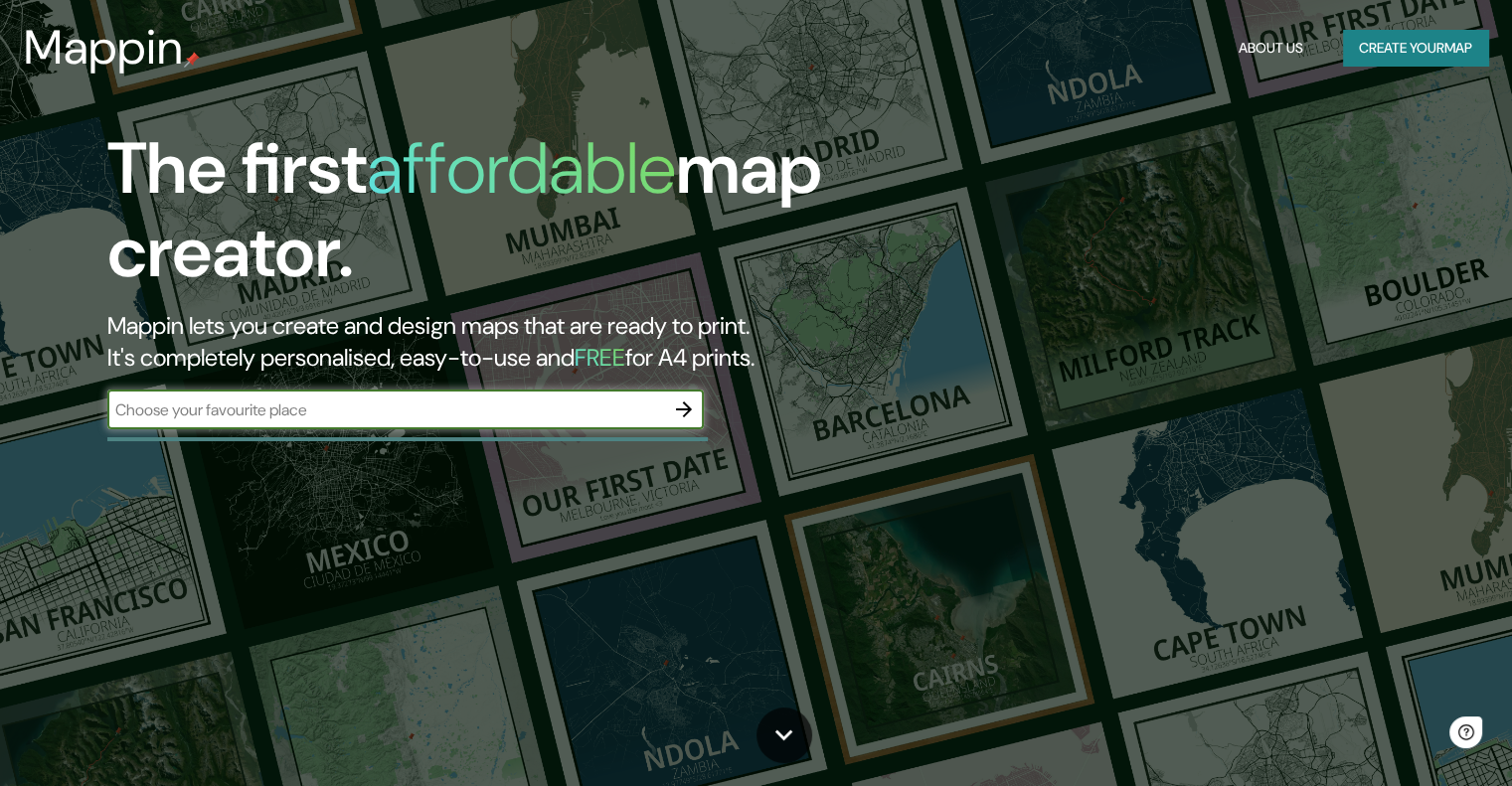 scroll, scrollTop: 0, scrollLeft: 0, axis: both 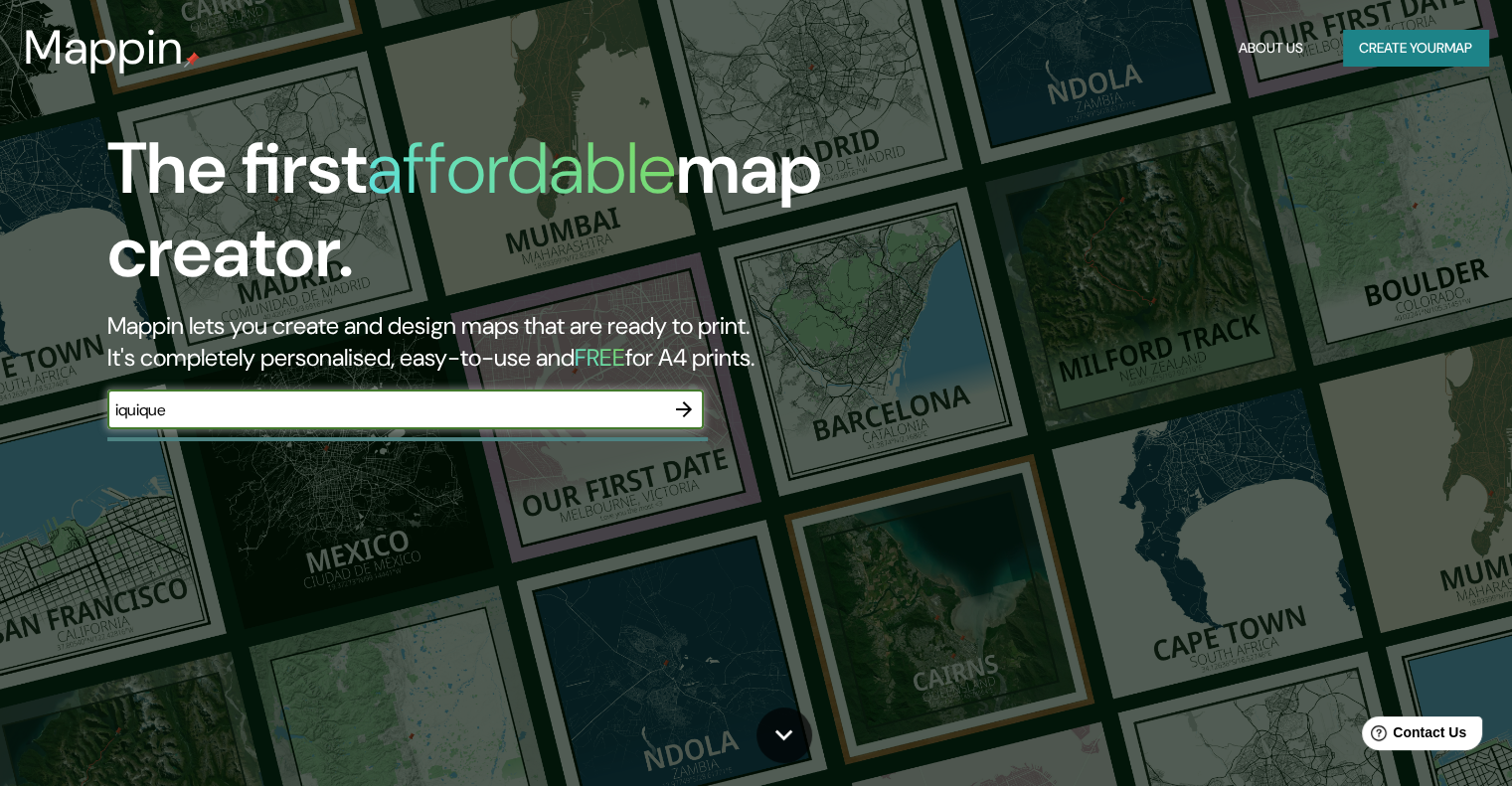 click on "iquique" at bounding box center (386, 409) 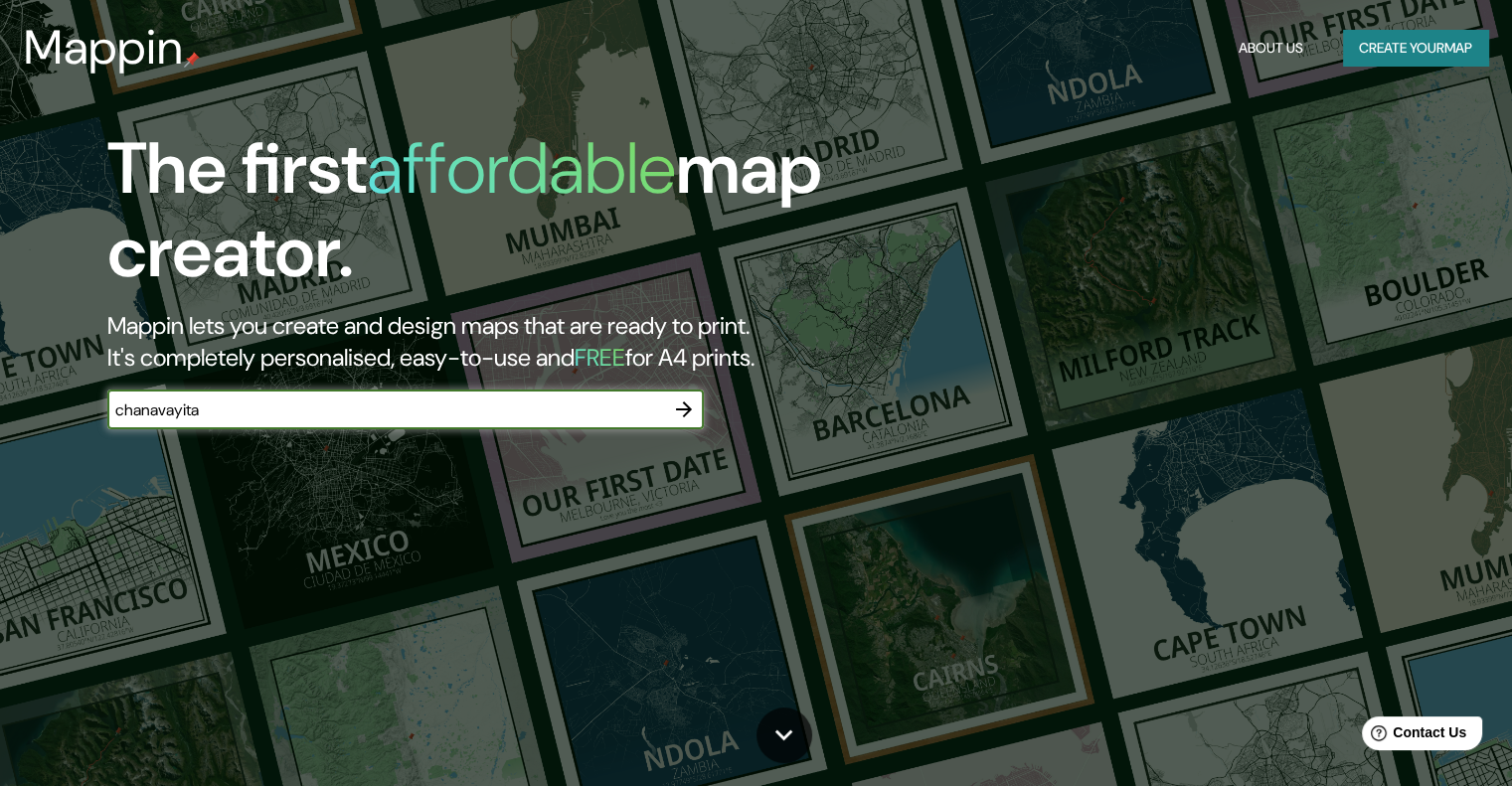 type on "chanavayita" 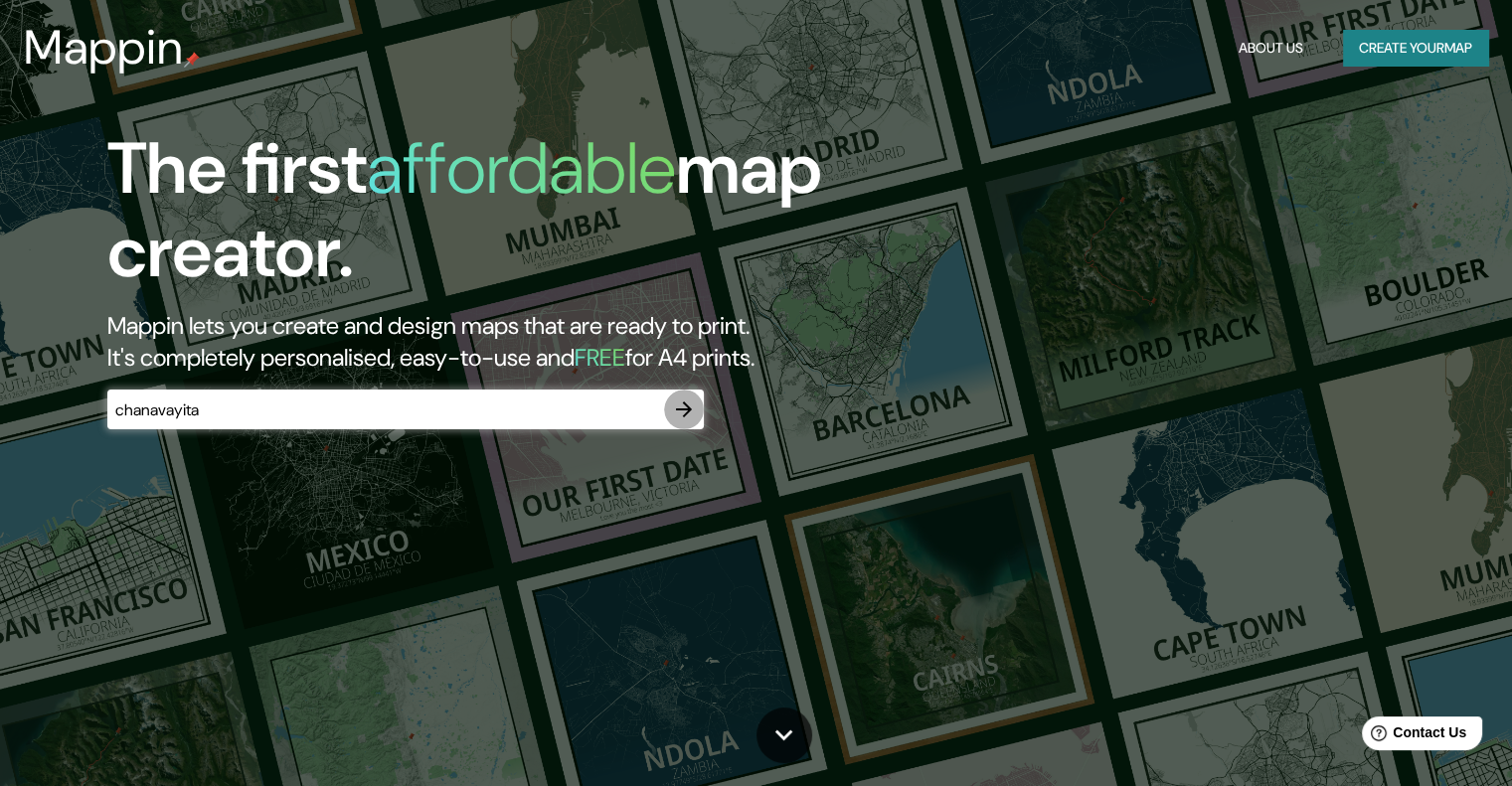 click 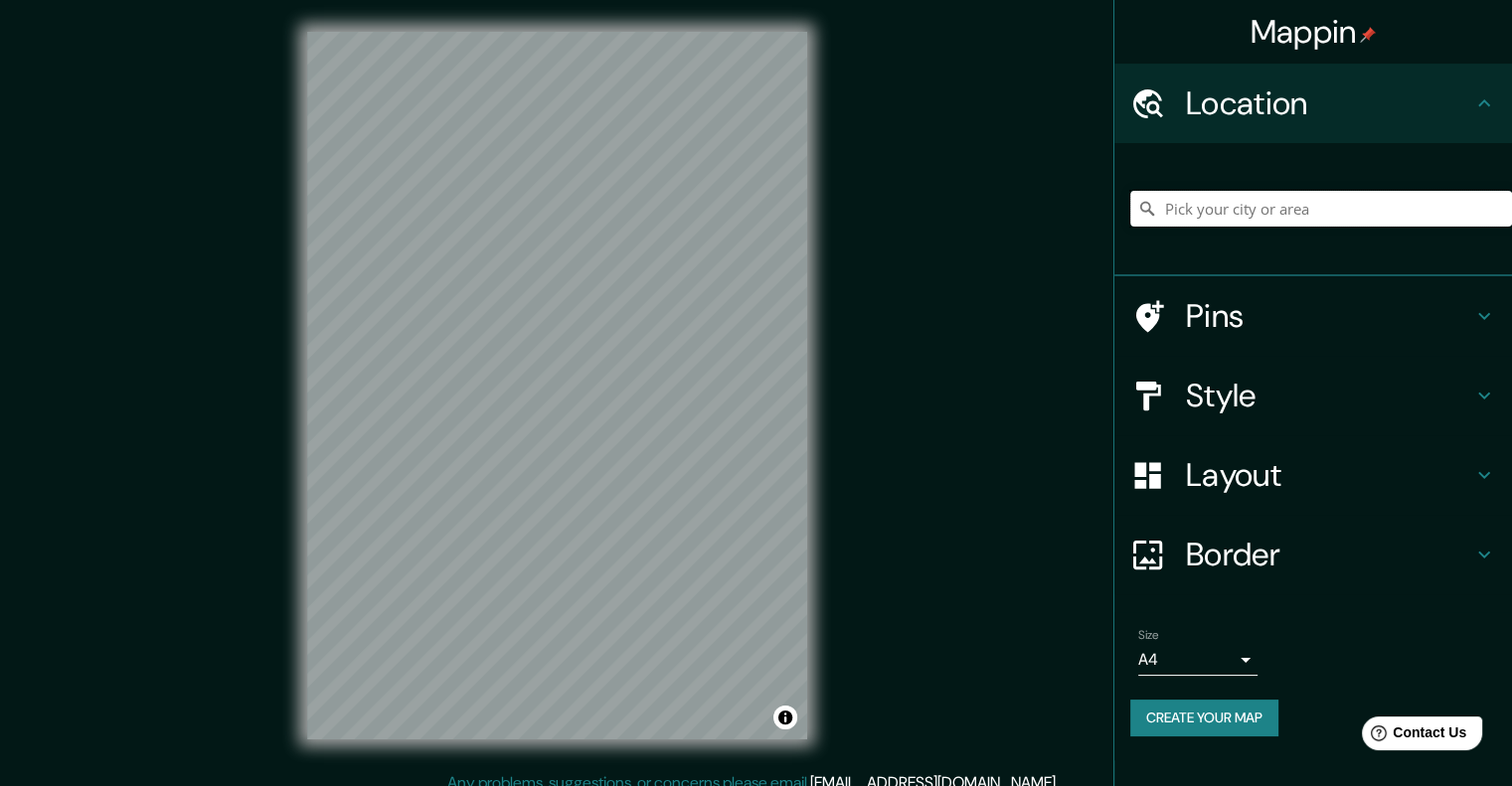 click at bounding box center [1321, 209] 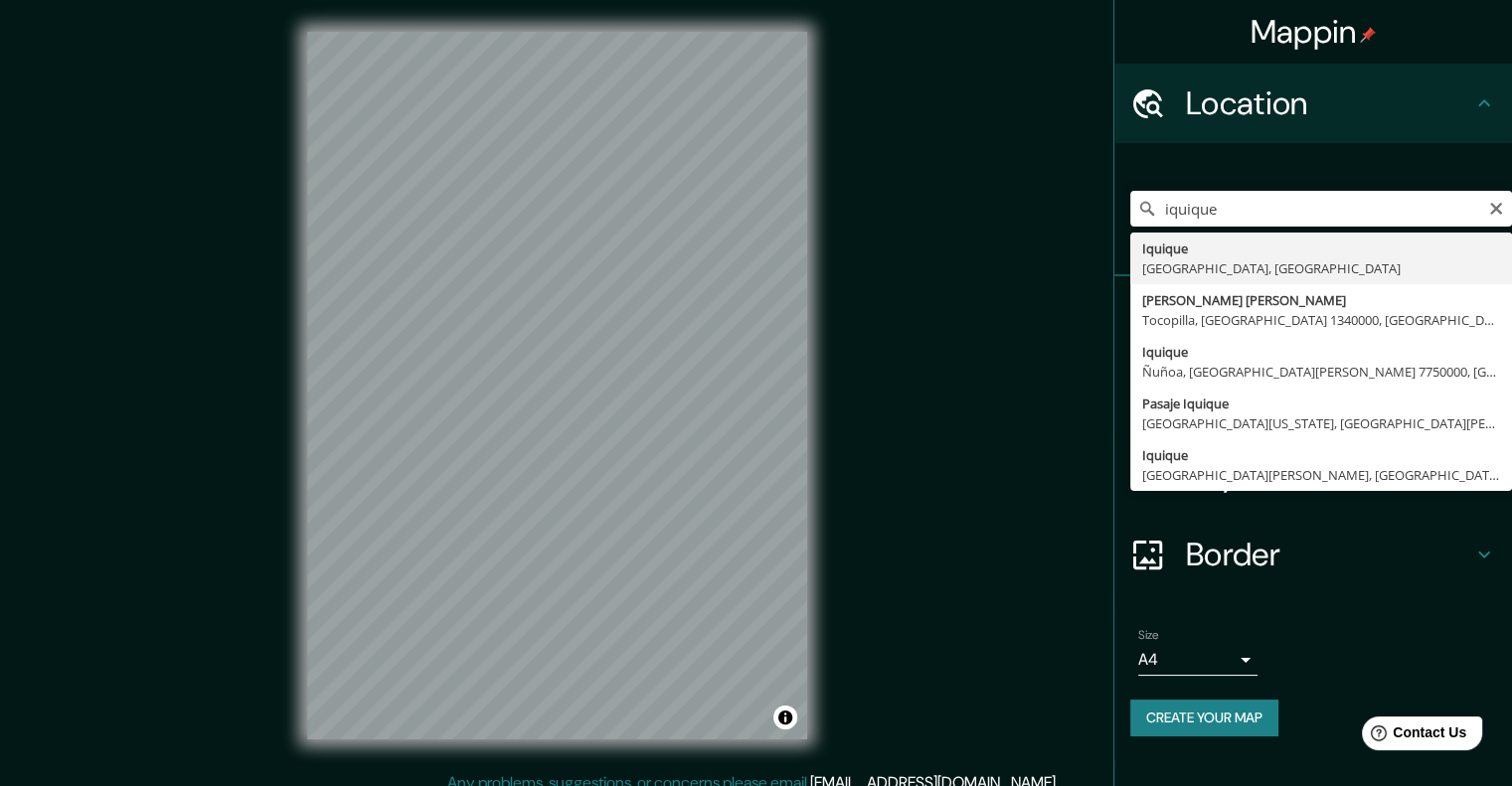 type on "Iquique, [GEOGRAPHIC_DATA], [GEOGRAPHIC_DATA]" 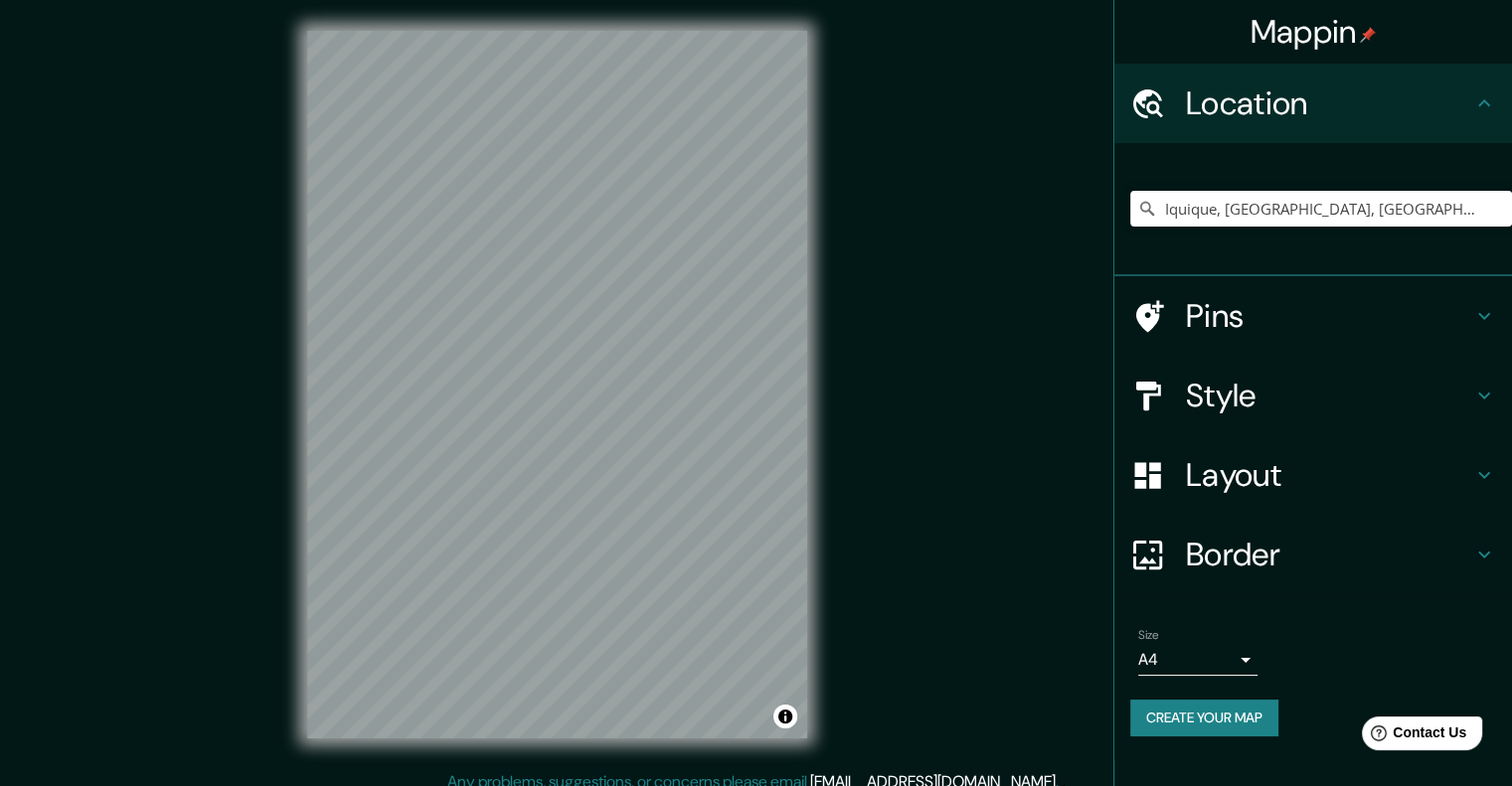 scroll, scrollTop: 0, scrollLeft: 0, axis: both 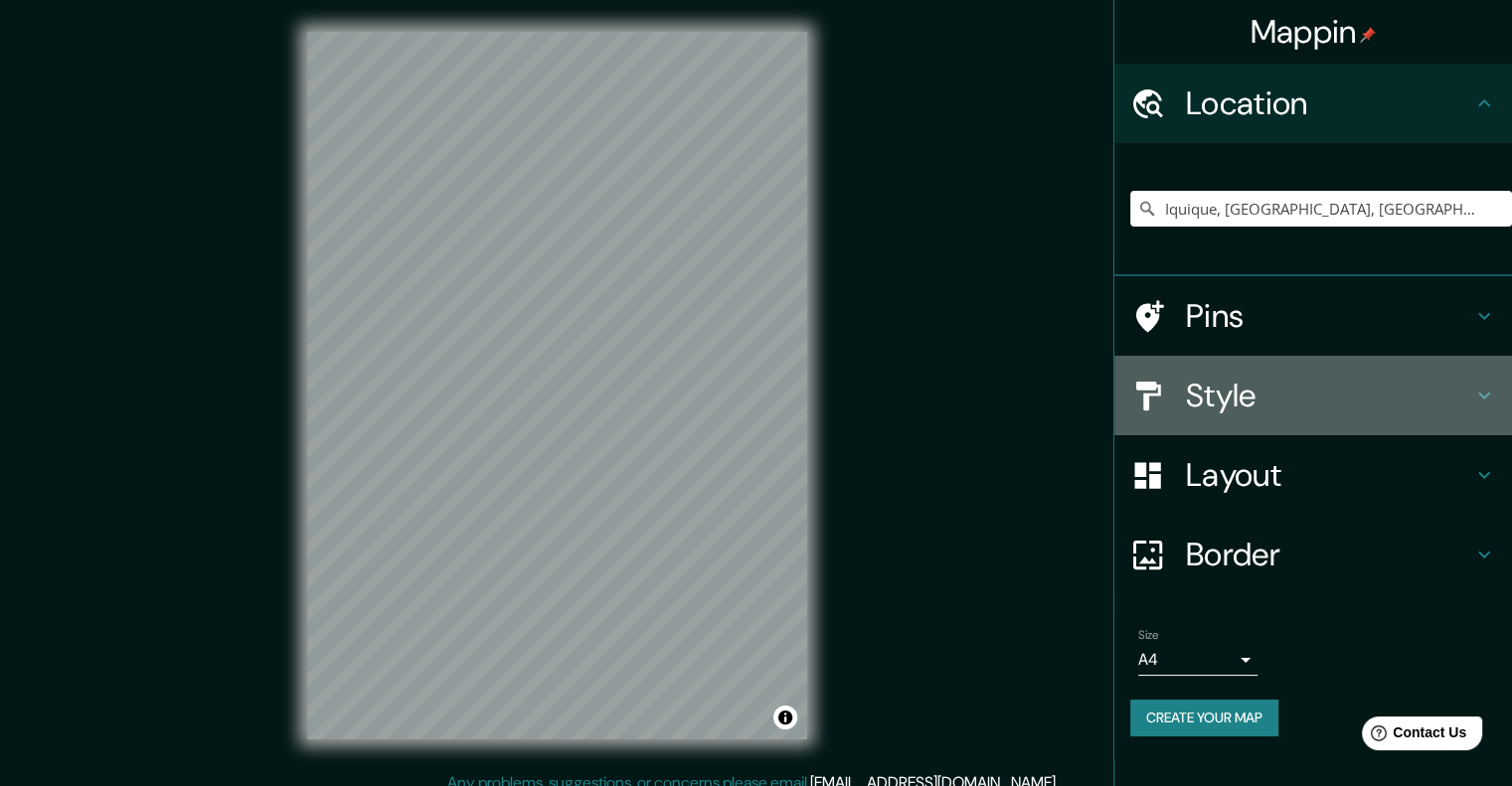 click on "Style" at bounding box center [1329, 395] 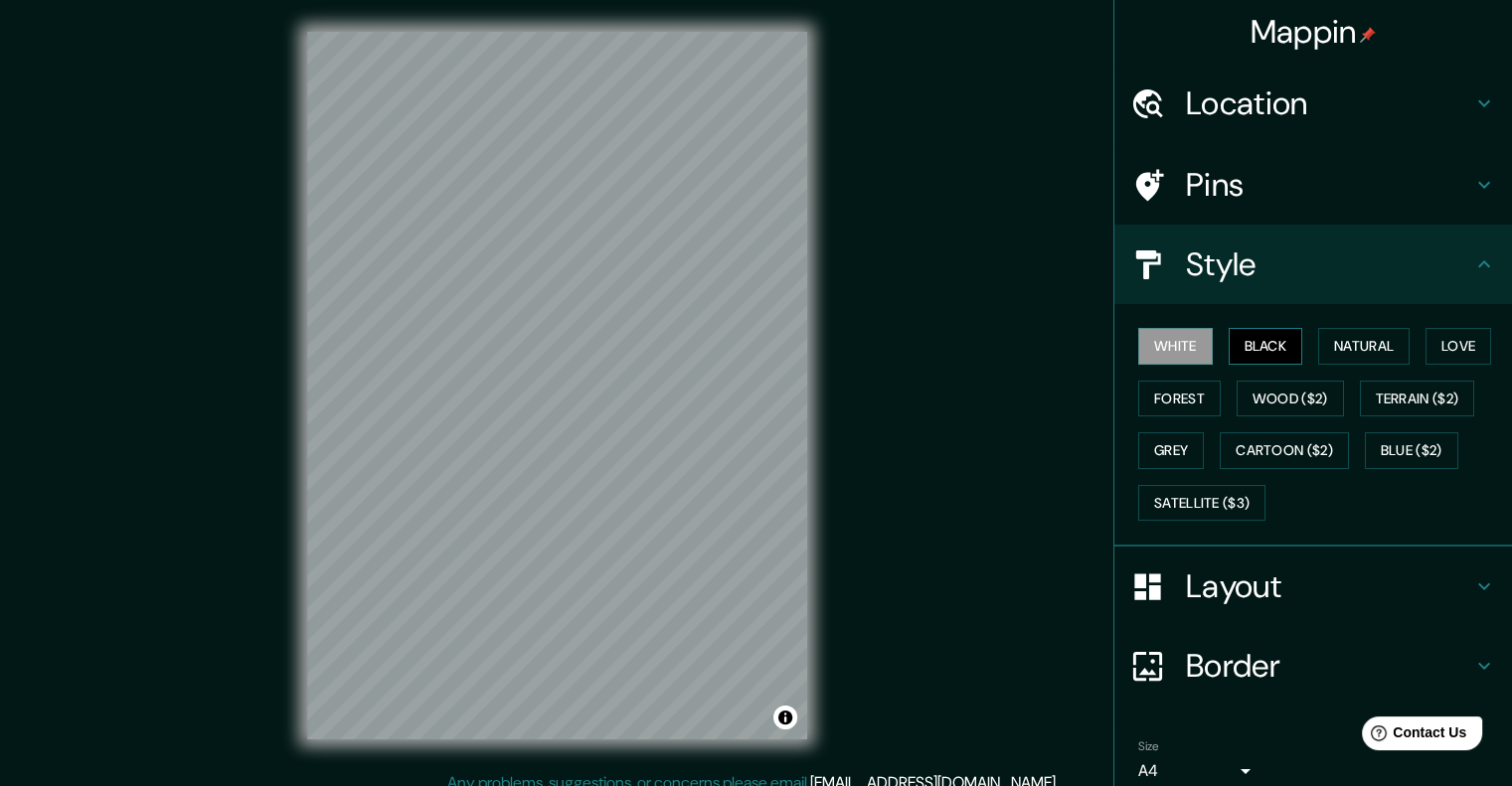 click on "Black" at bounding box center (1265, 346) 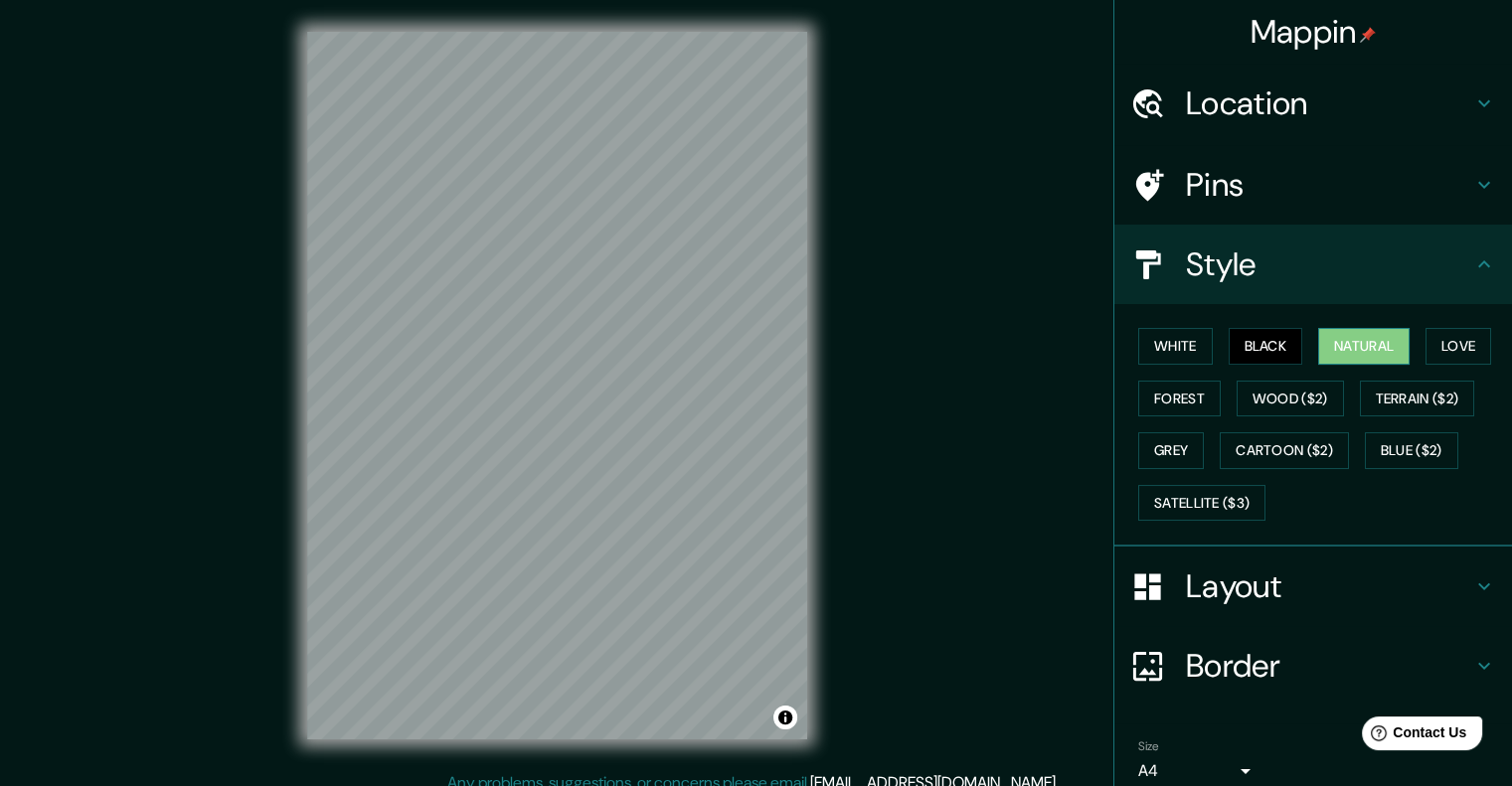 click on "Natural" at bounding box center (1364, 346) 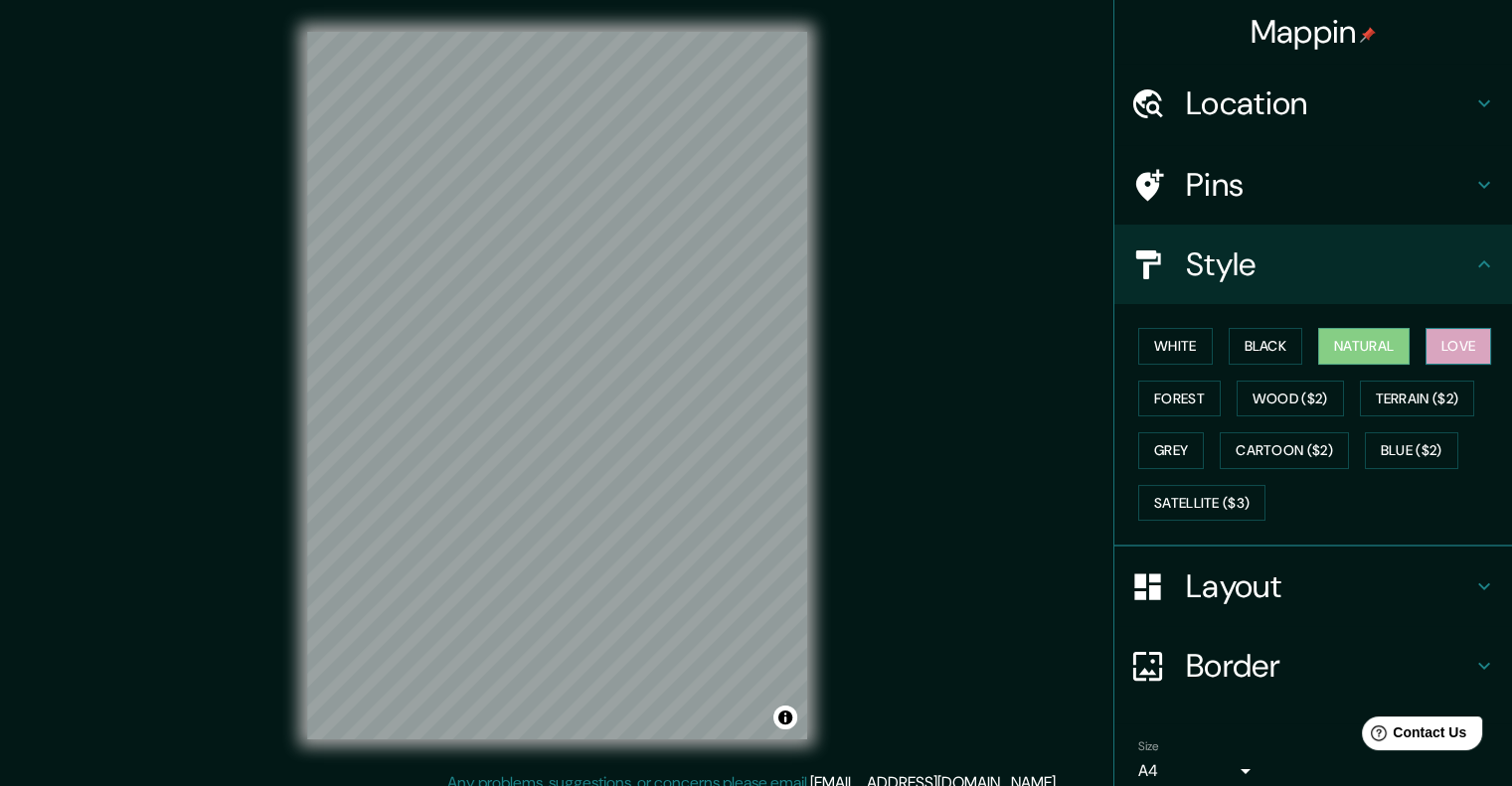 click on "Love" at bounding box center (1458, 346) 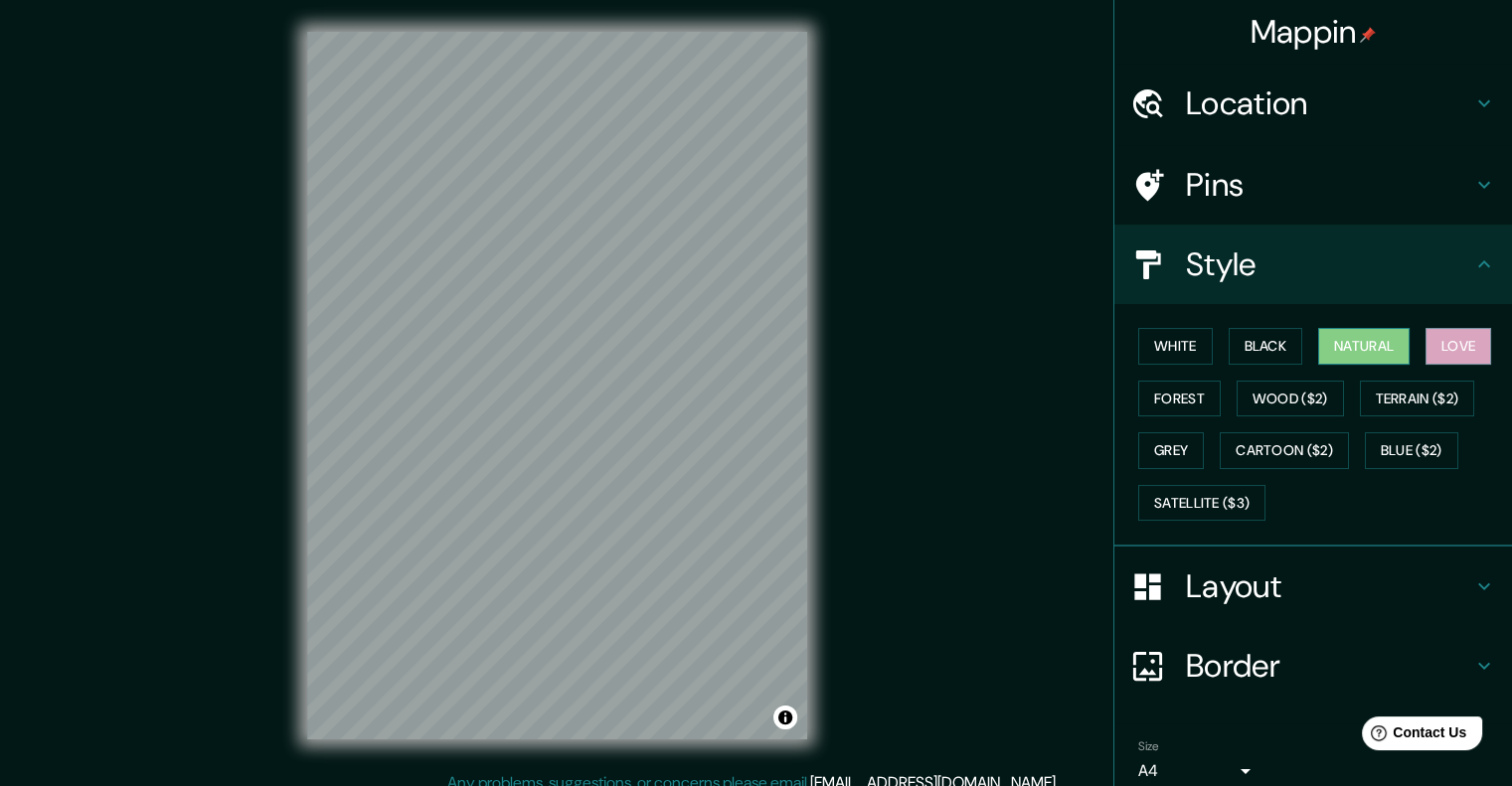 click on "Natural" at bounding box center (1364, 346) 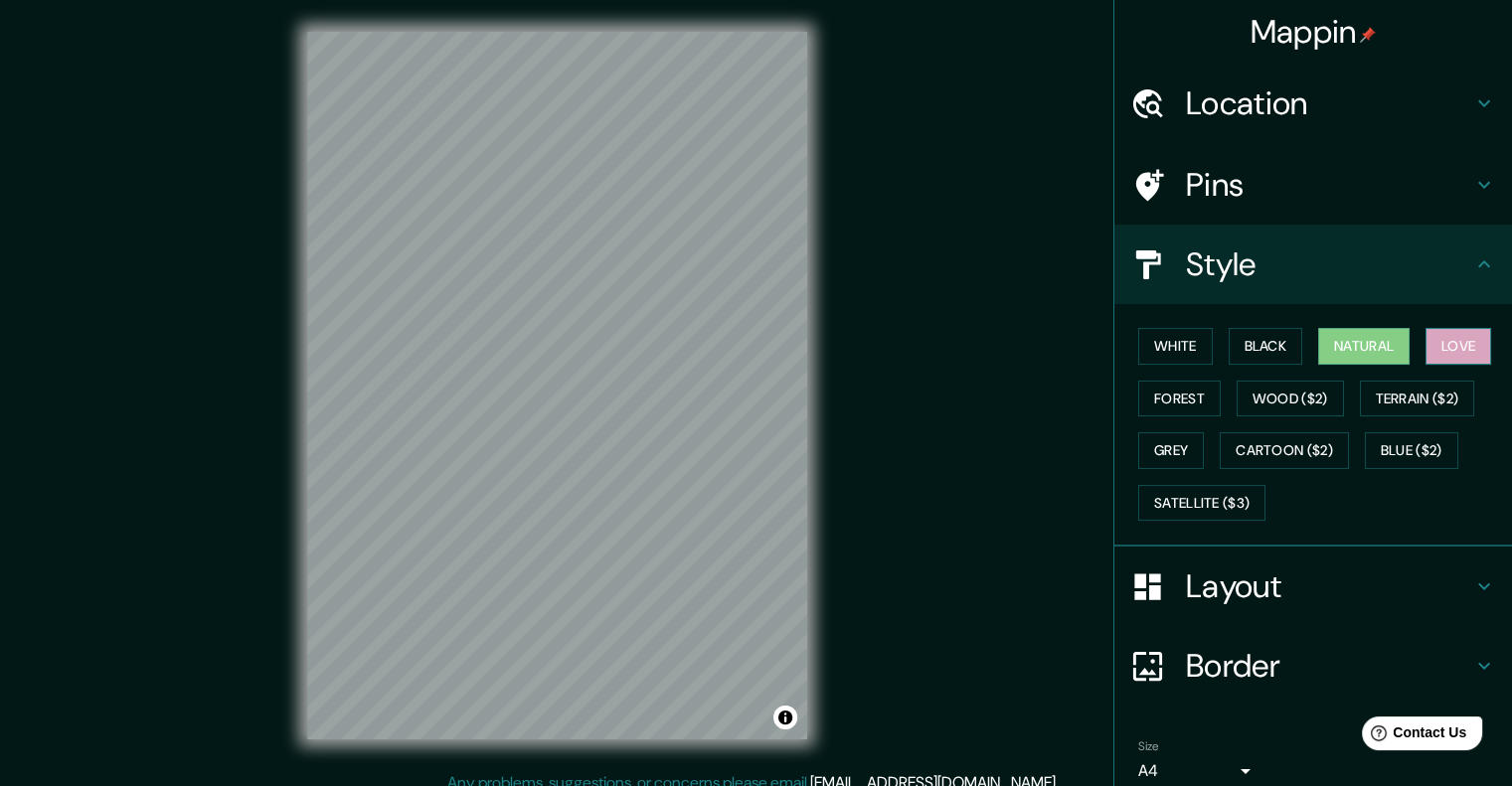 click on "Love" at bounding box center (1458, 346) 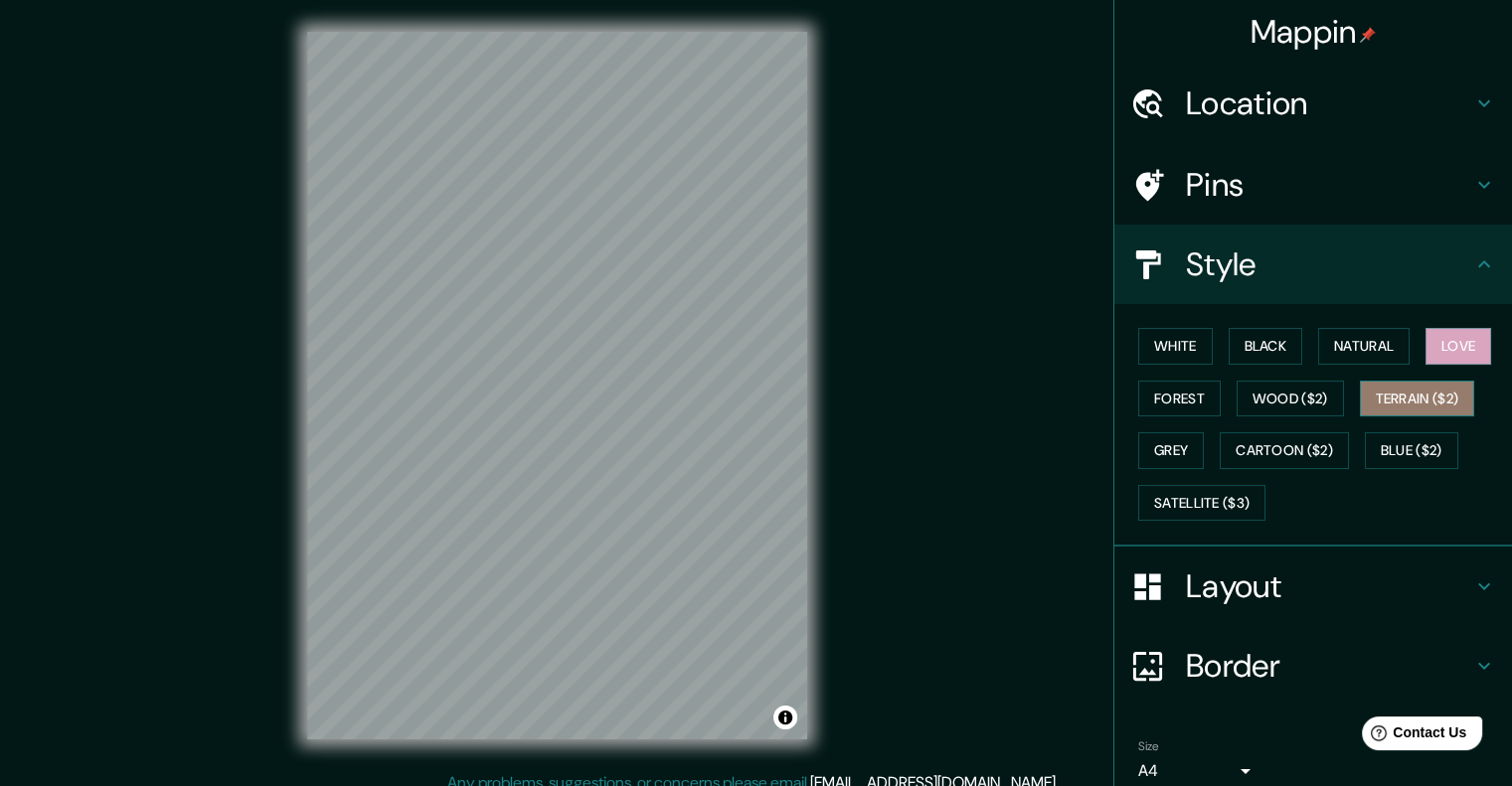 click on "Terrain ($2)" at bounding box center (1418, 398) 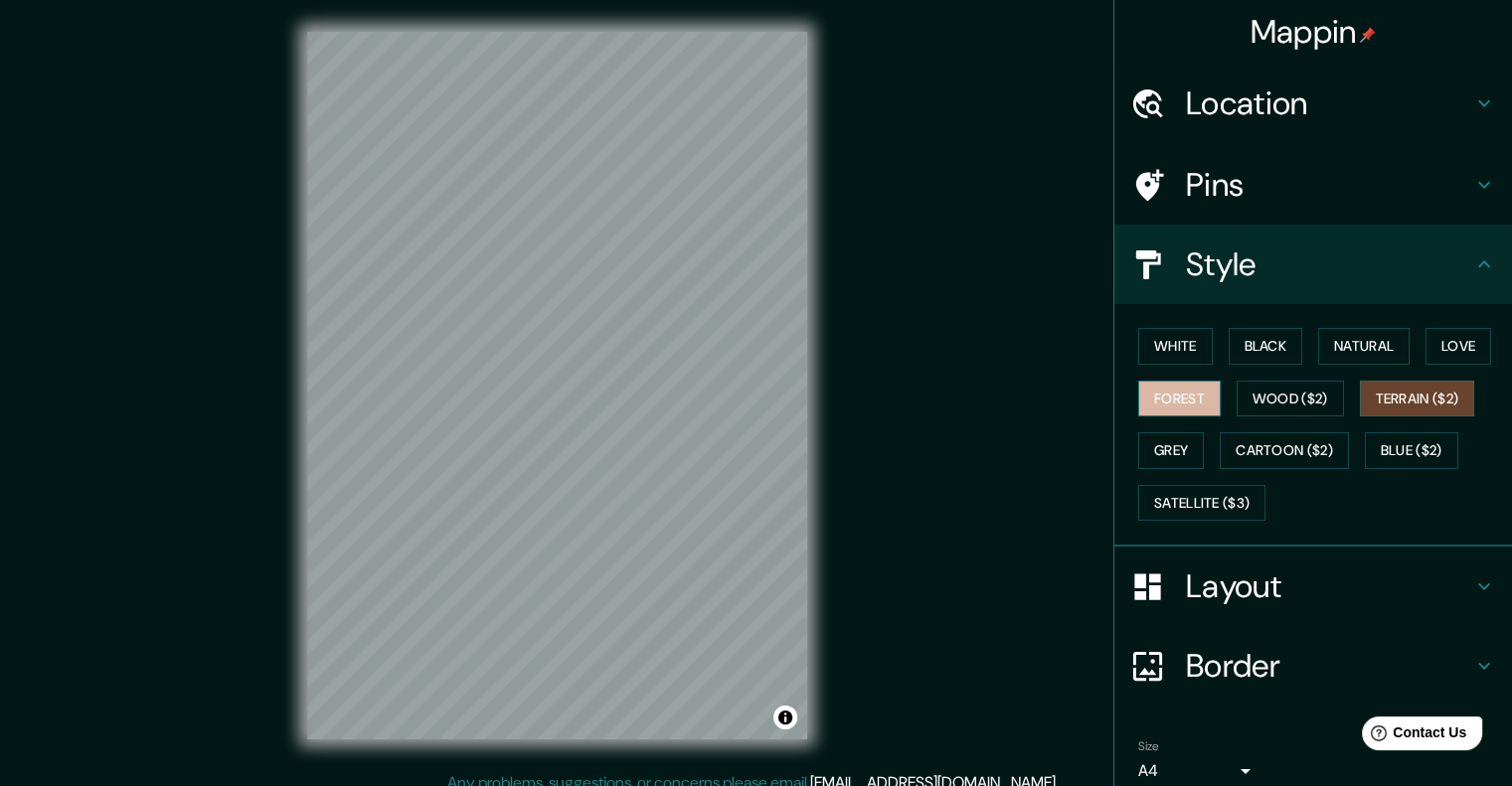 click on "Forest" at bounding box center [1179, 398] 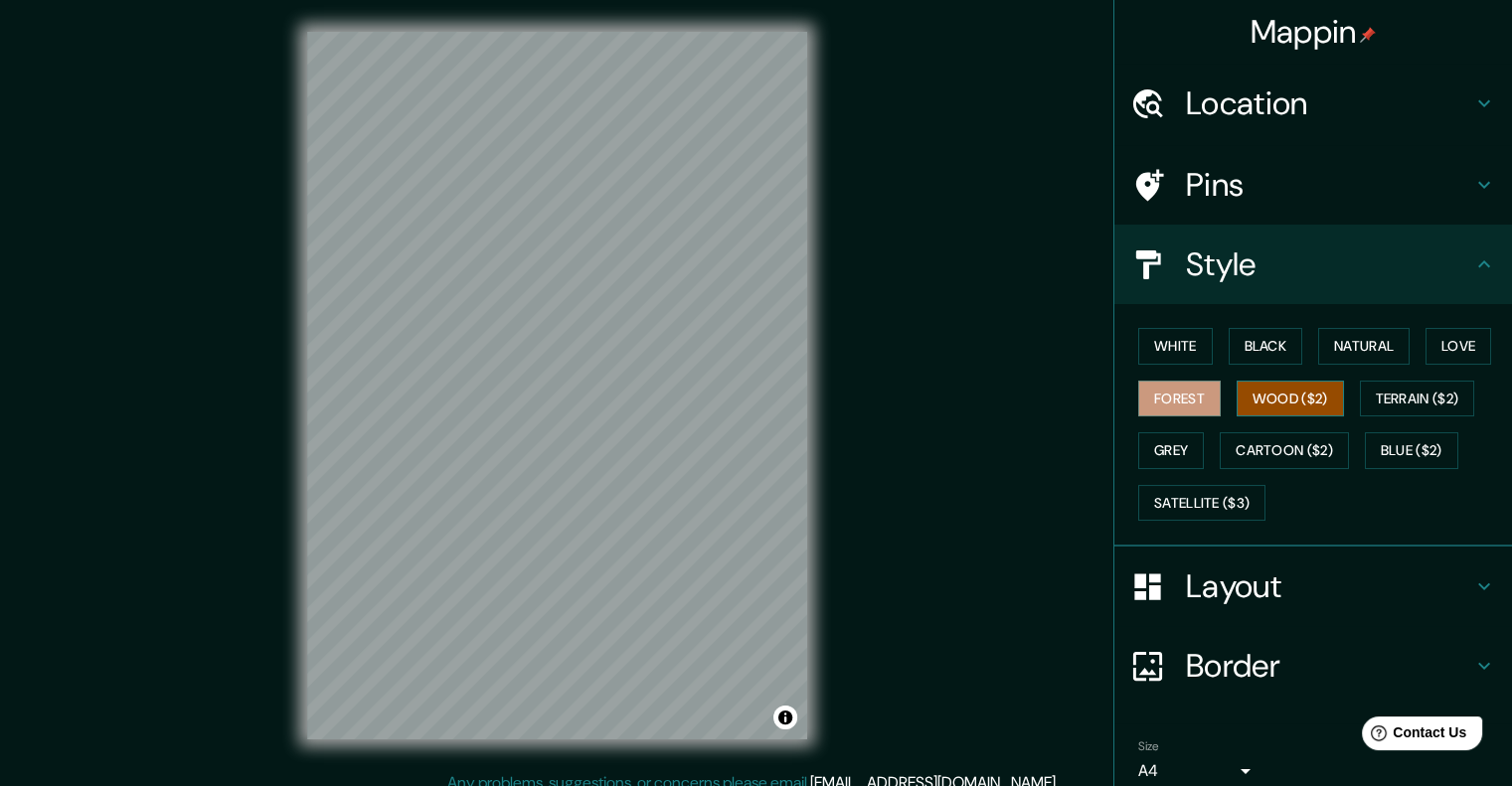 click on "Wood ($2)" at bounding box center [1290, 398] 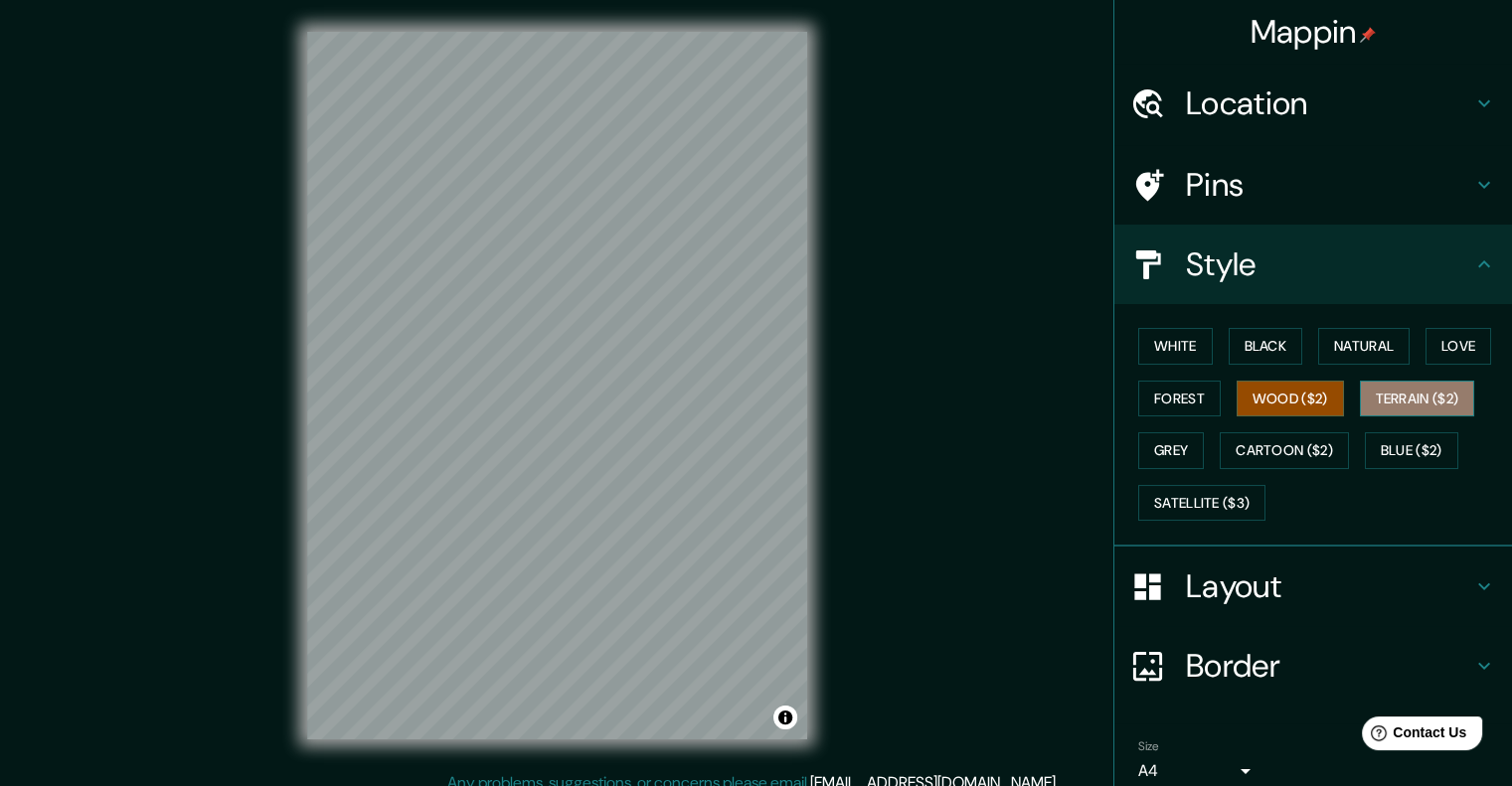 click on "Terrain ($2)" at bounding box center (1418, 398) 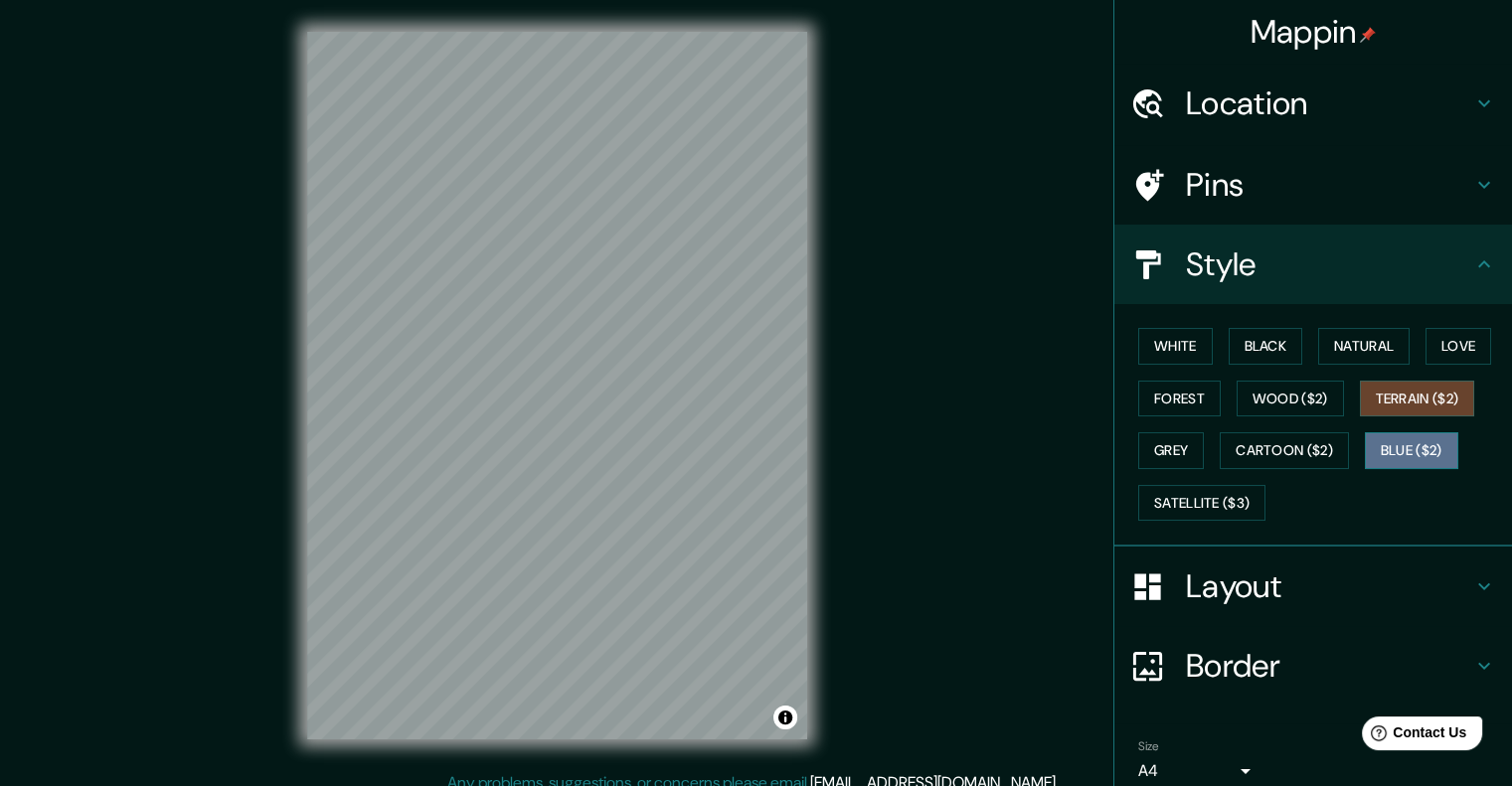 click on "Blue ($2)" at bounding box center [1412, 450] 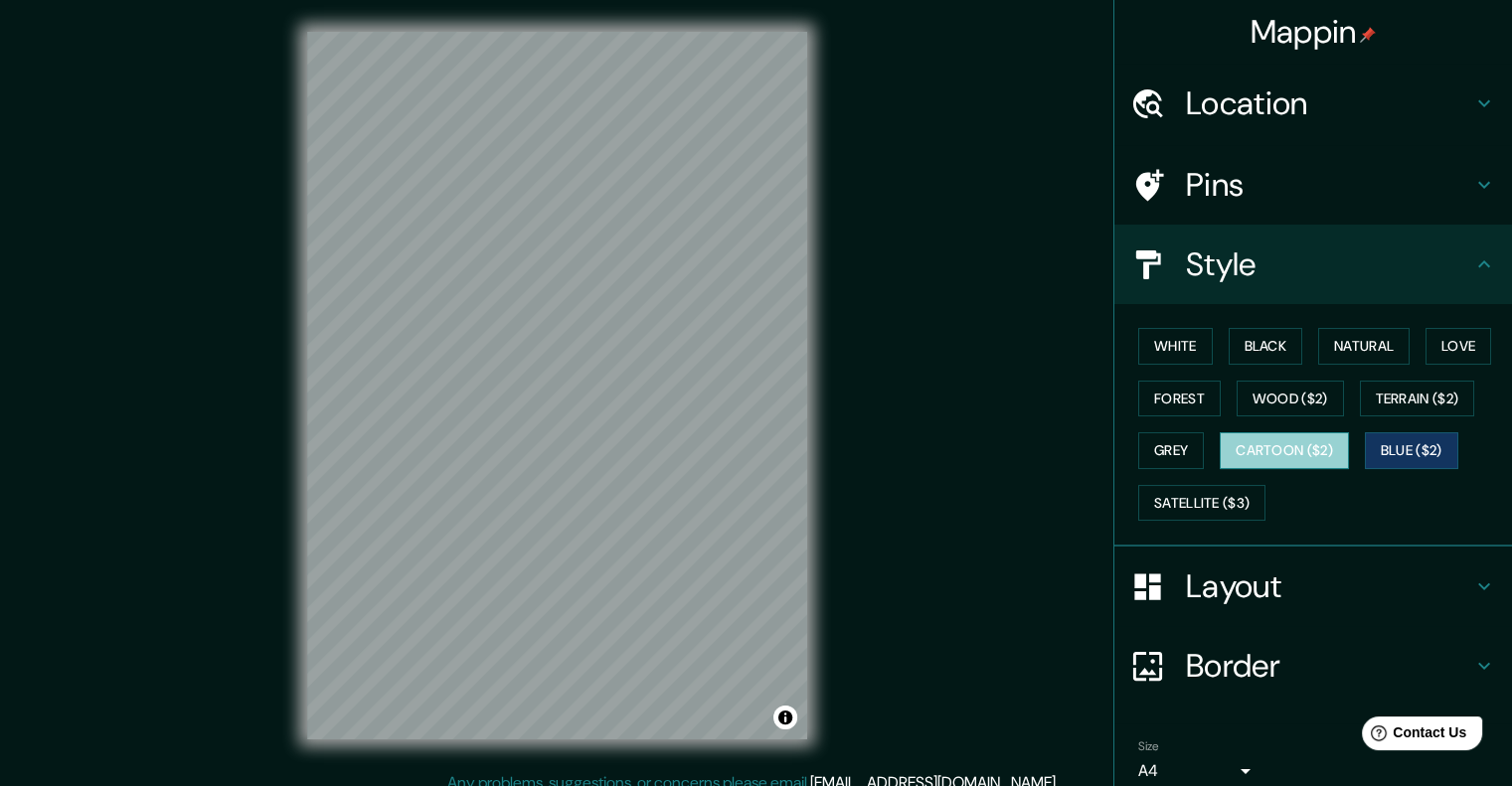 click on "Cartoon ($2)" at bounding box center [1284, 450] 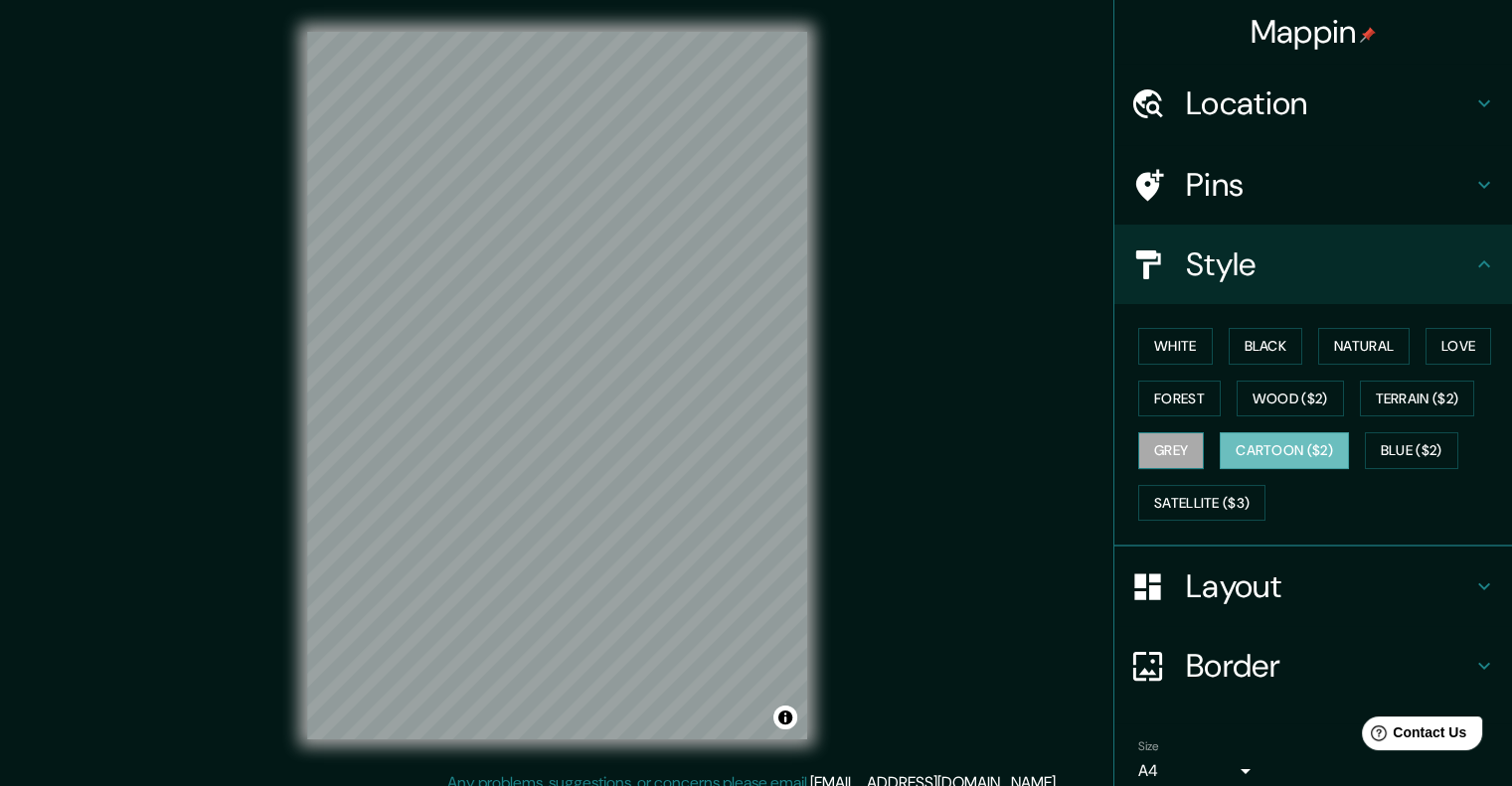 click on "Grey" at bounding box center (1171, 450) 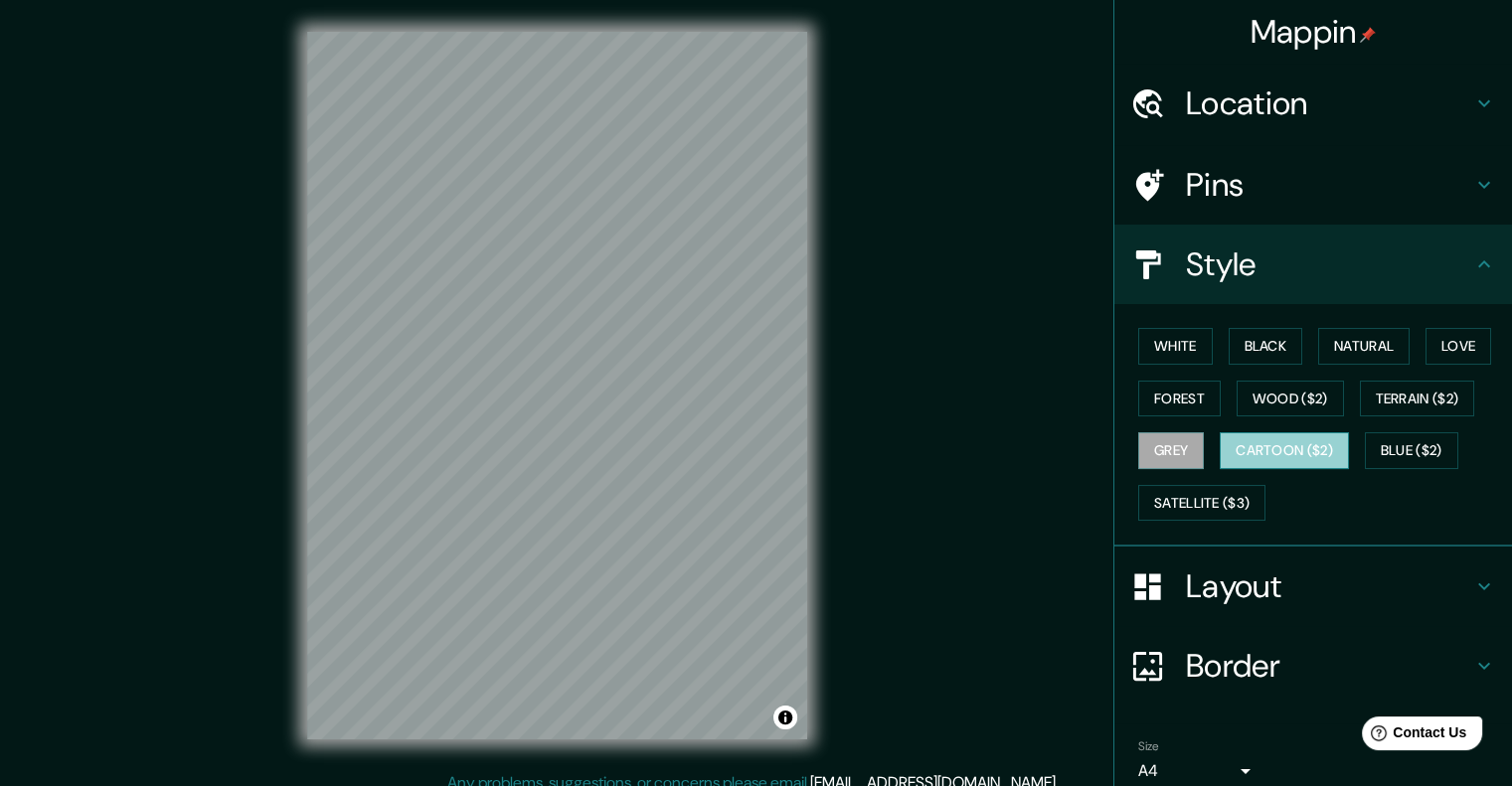 click on "Cartoon ($2)" at bounding box center (1284, 450) 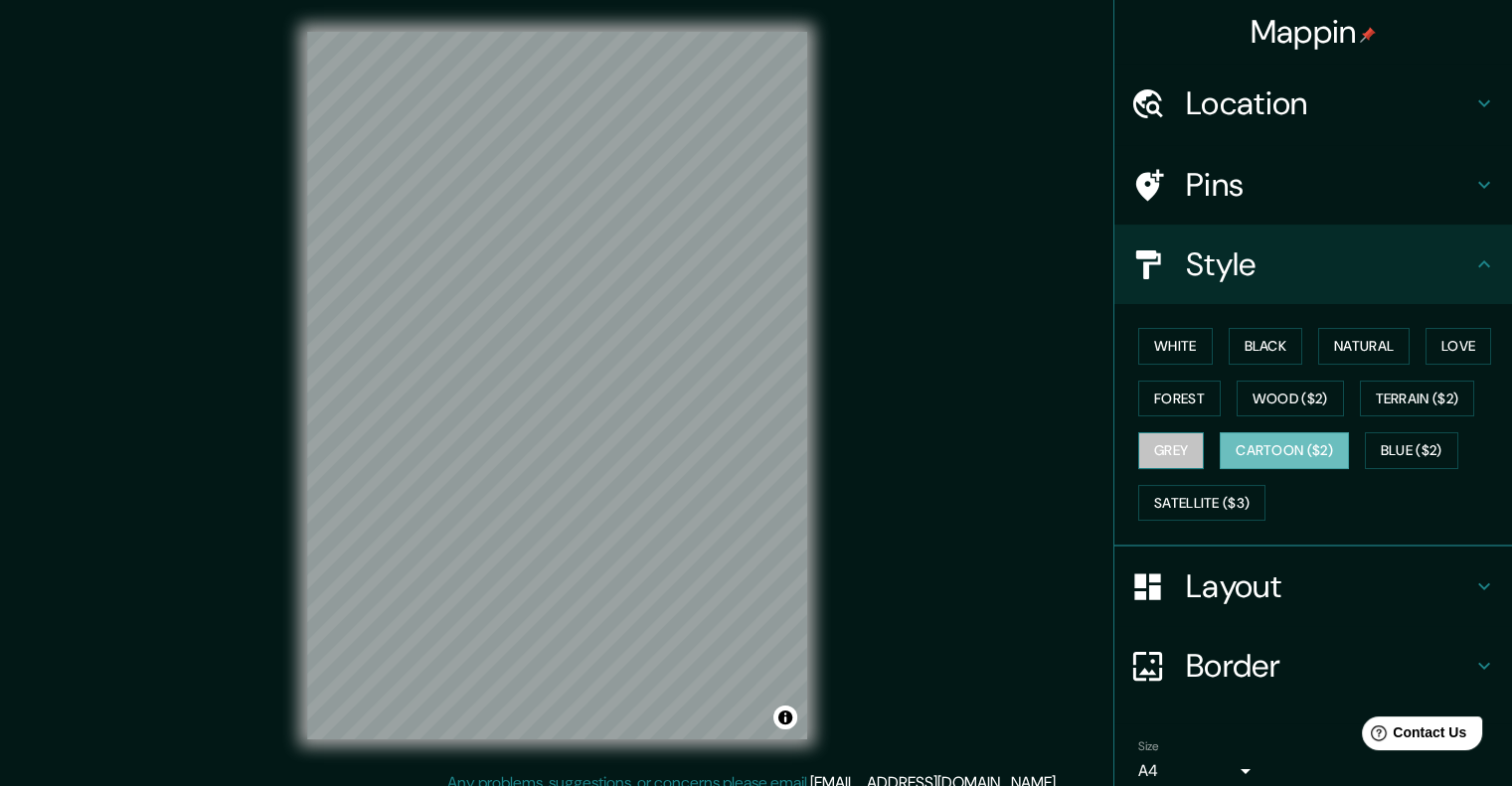 click on "Grey" at bounding box center [1171, 450] 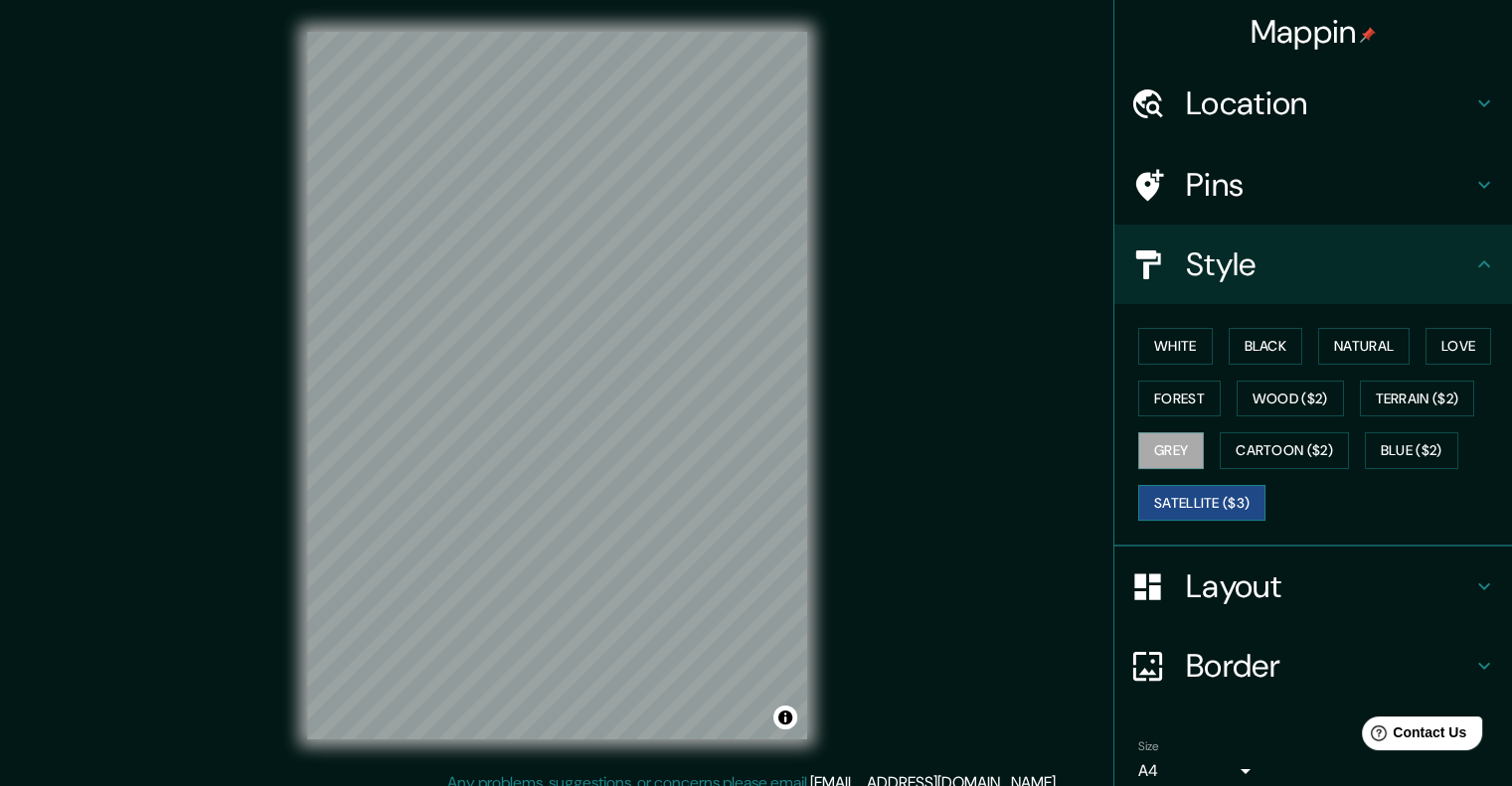 click on "Satellite ($3)" at bounding box center [1202, 503] 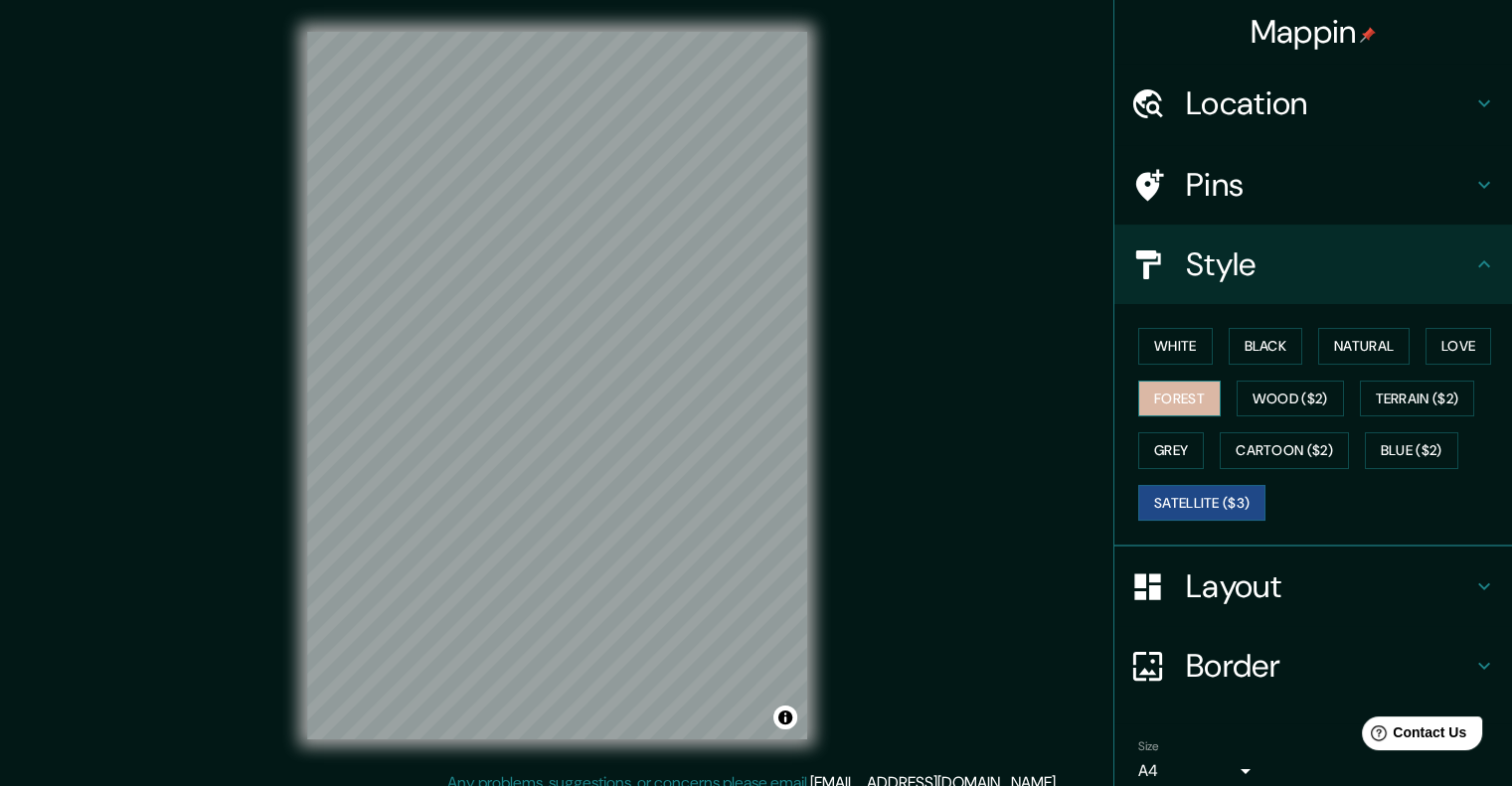 click on "Forest" at bounding box center (1179, 398) 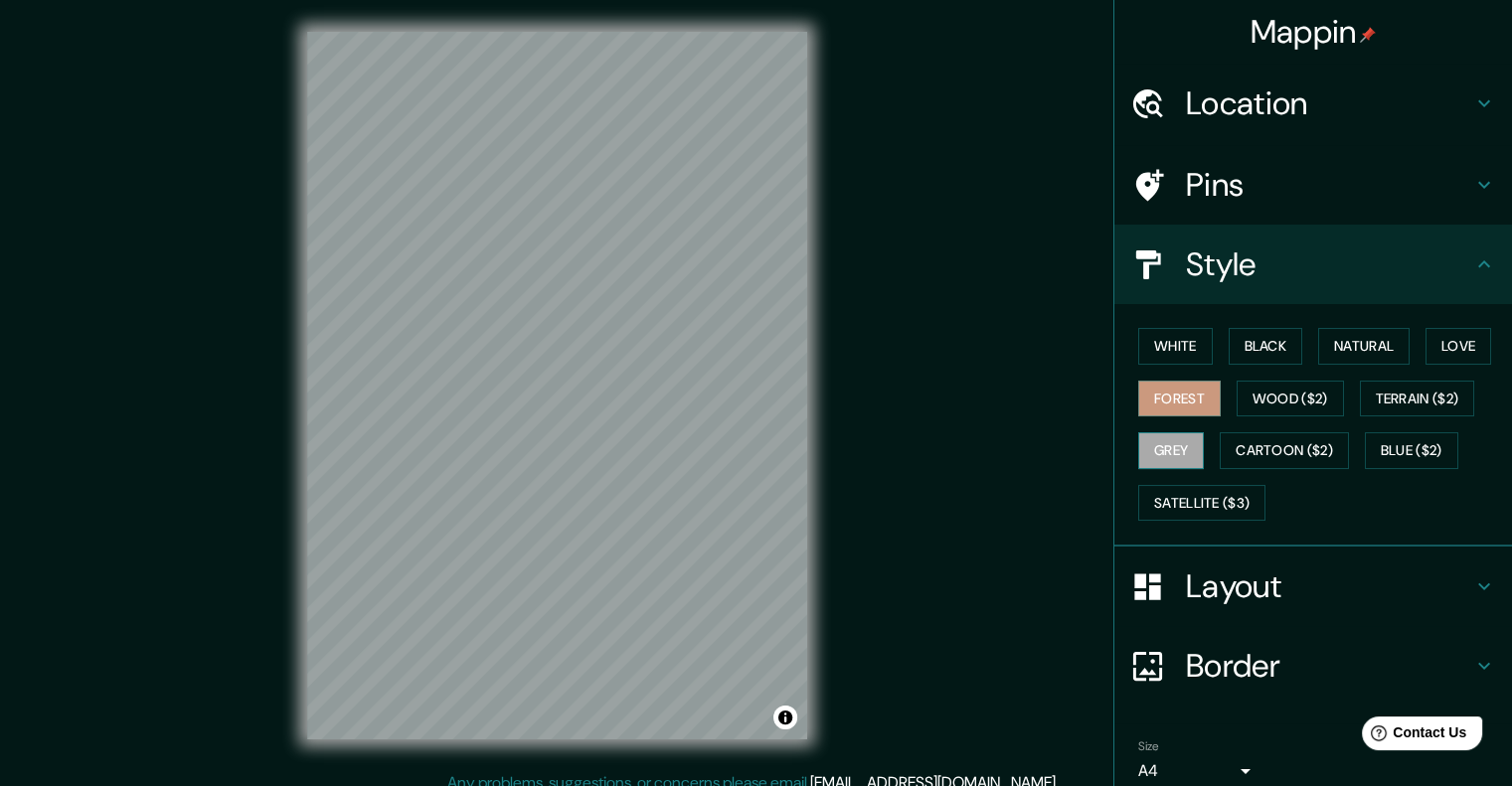 click on "Grey" at bounding box center [1171, 450] 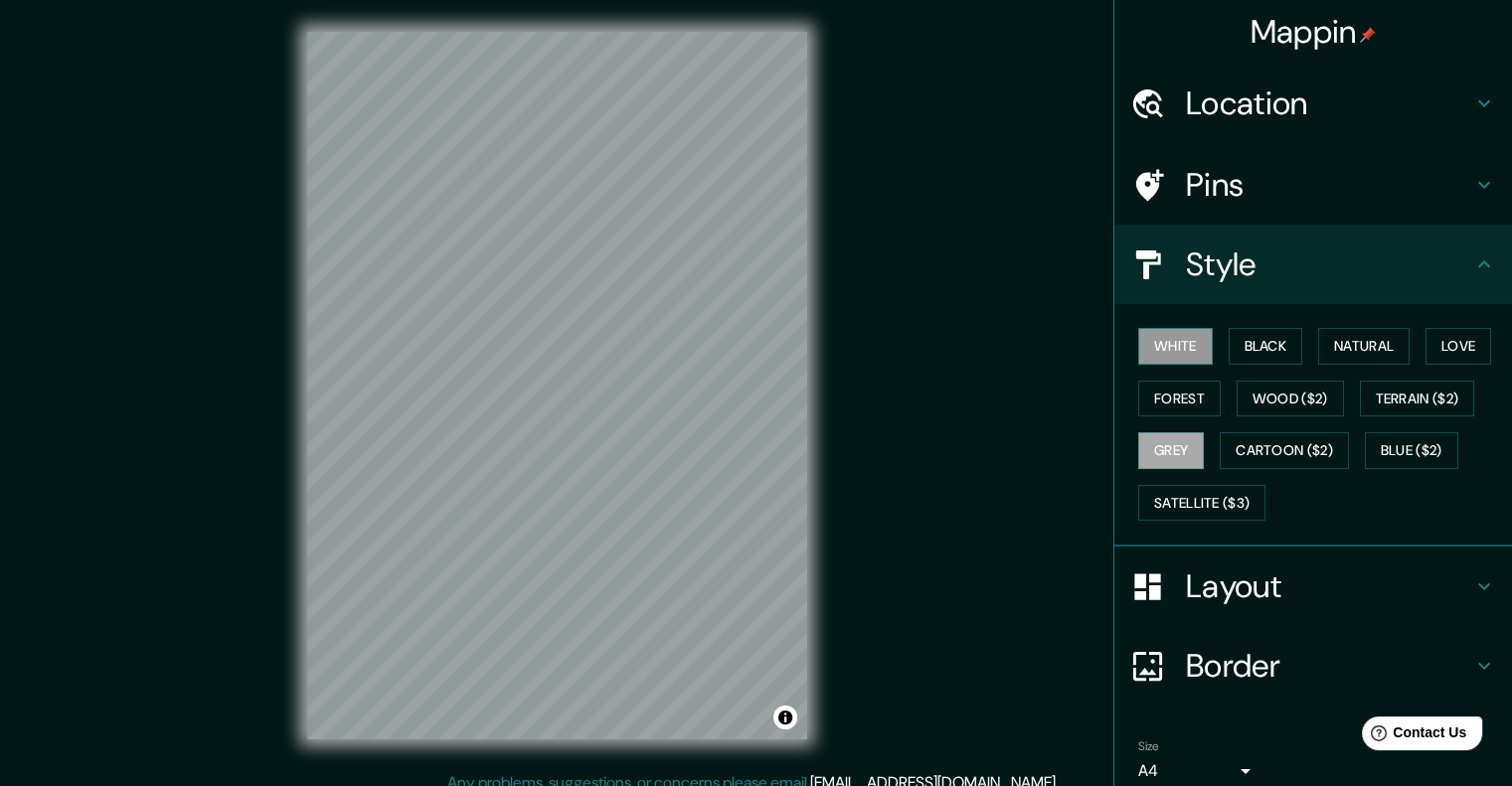 click on "White" at bounding box center (1175, 346) 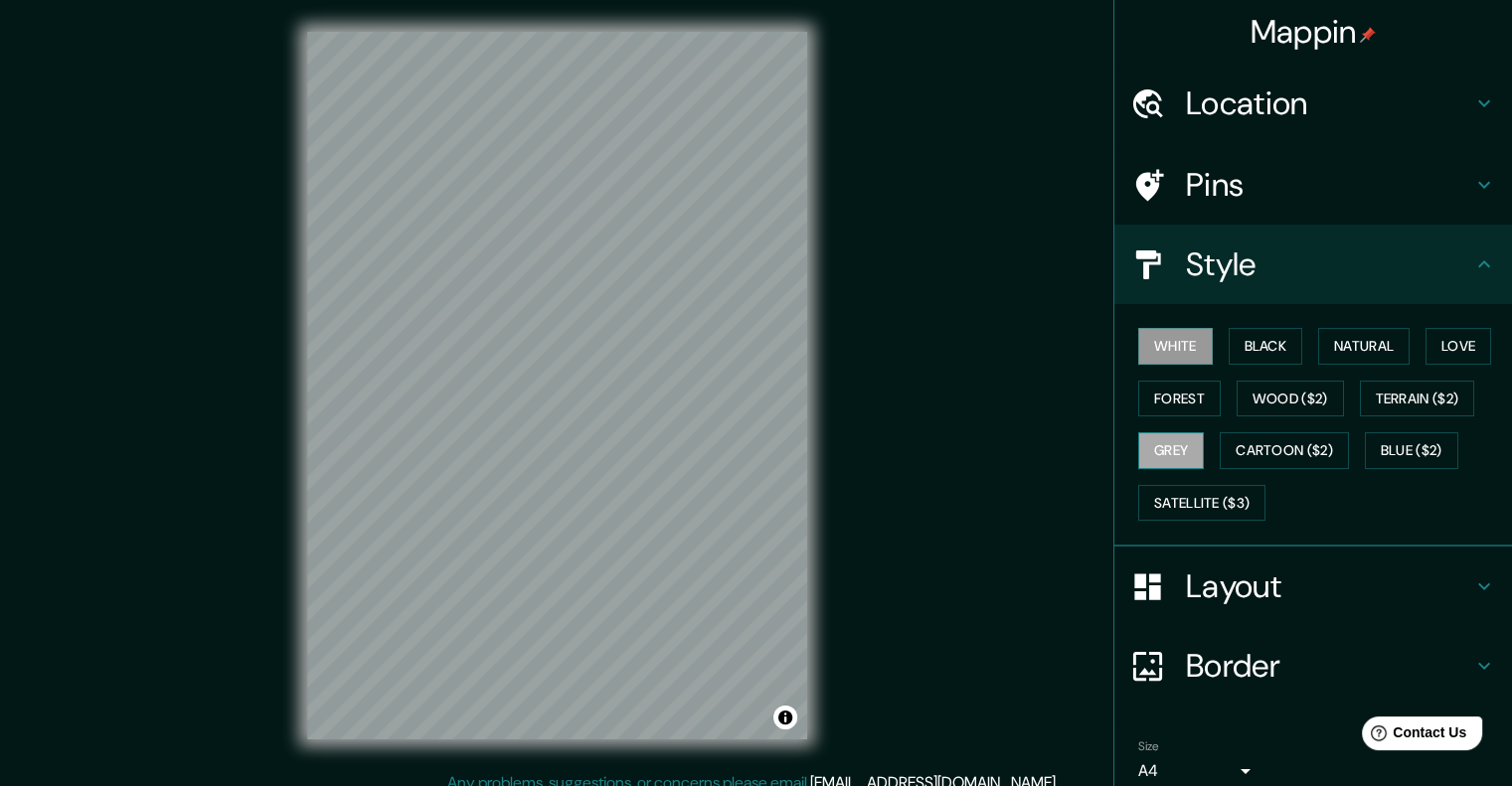 click on "Grey" at bounding box center [1171, 450] 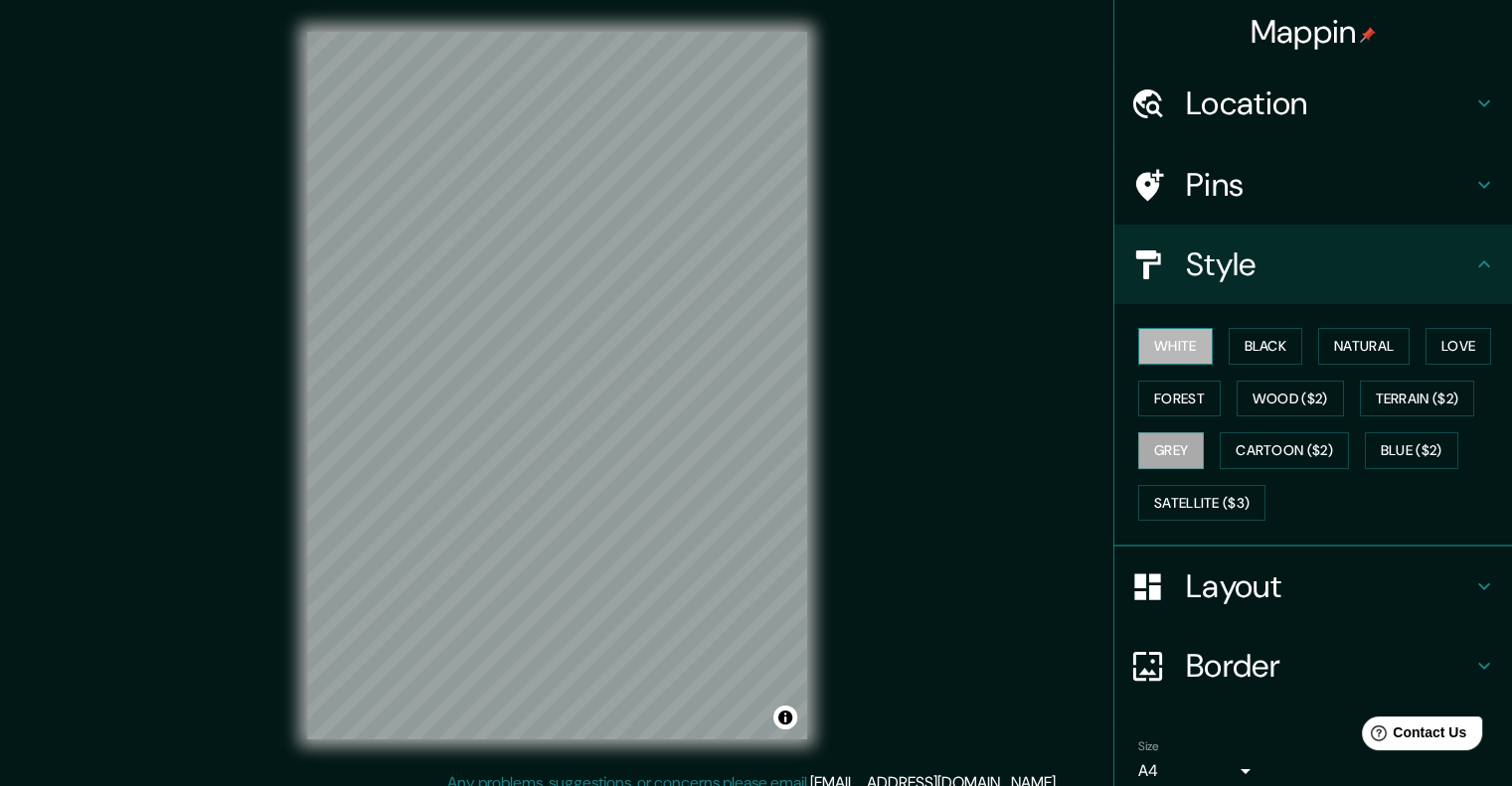 click on "White" at bounding box center [1175, 346] 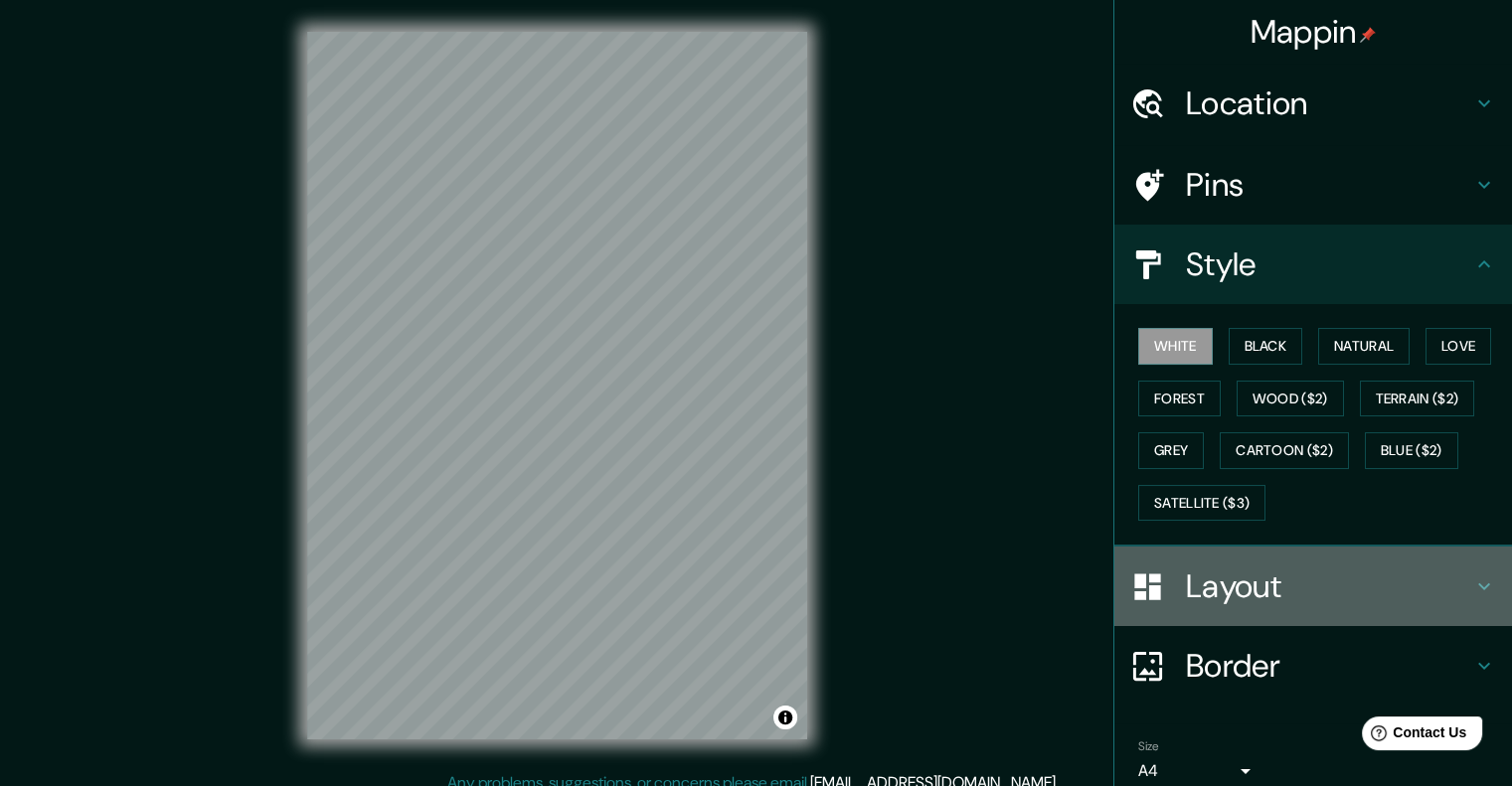 click on "Layout" at bounding box center [1329, 586] 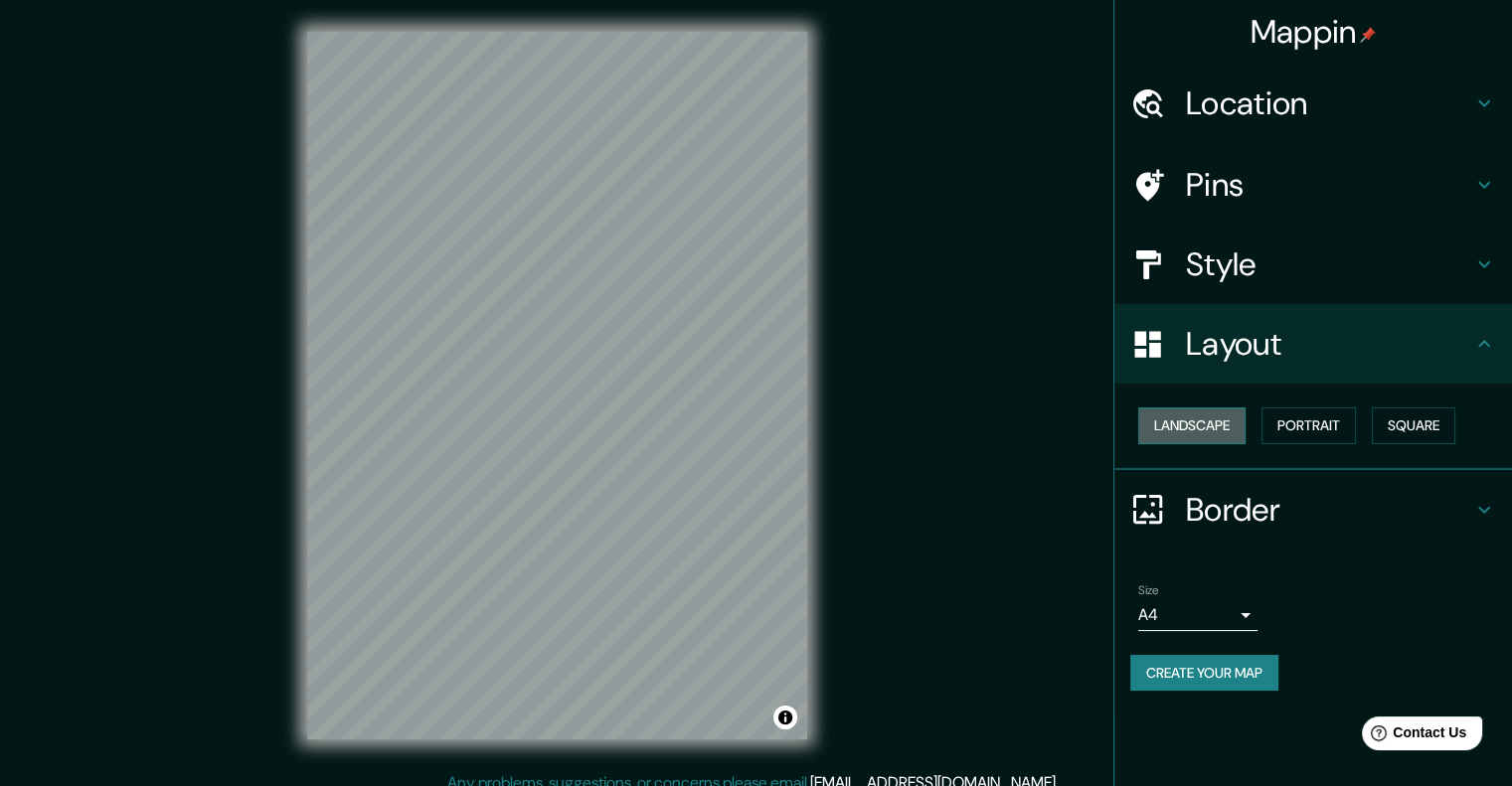 click on "Landscape" at bounding box center (1192, 425) 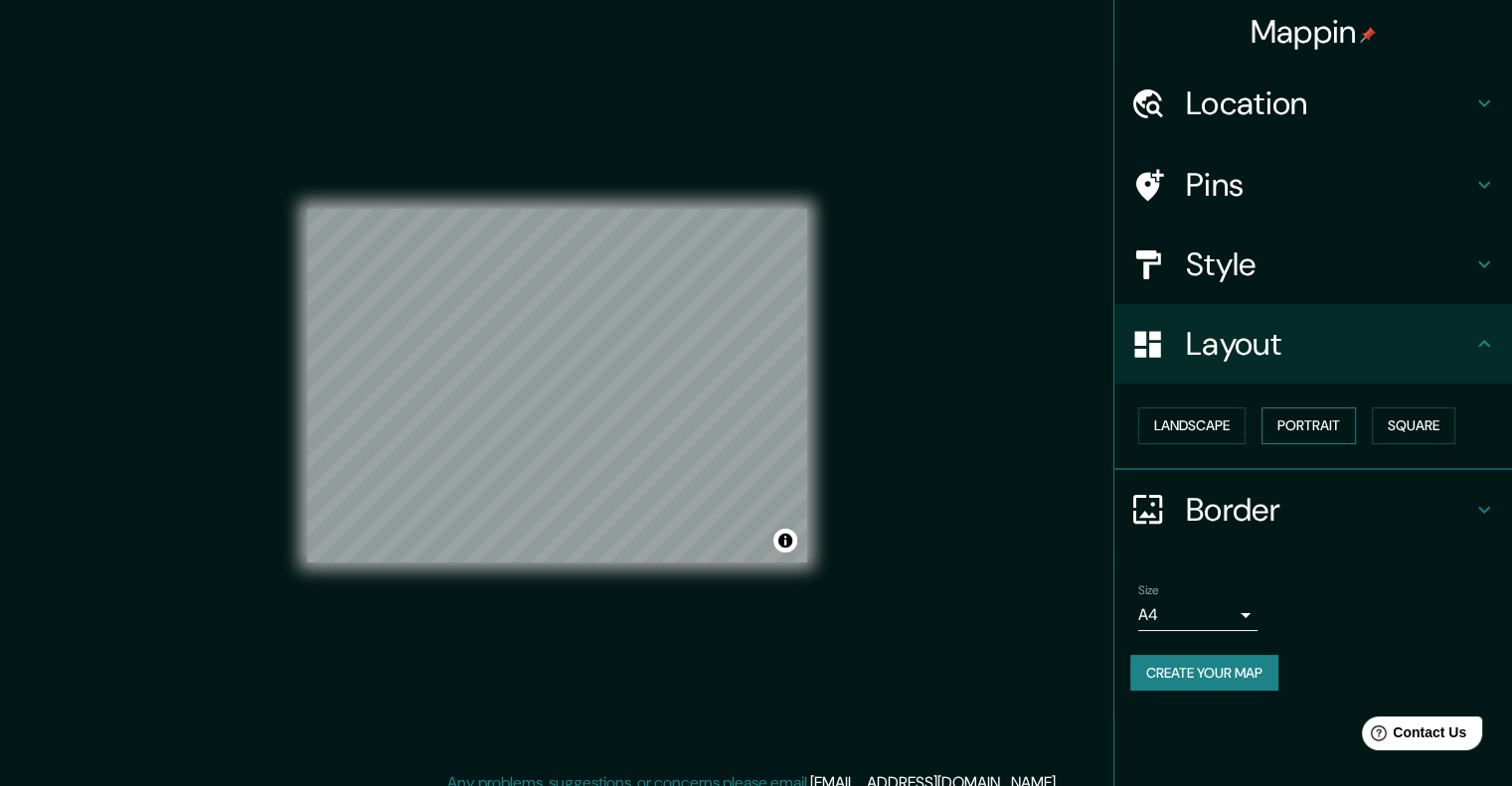 click on "Portrait" at bounding box center [1308, 425] 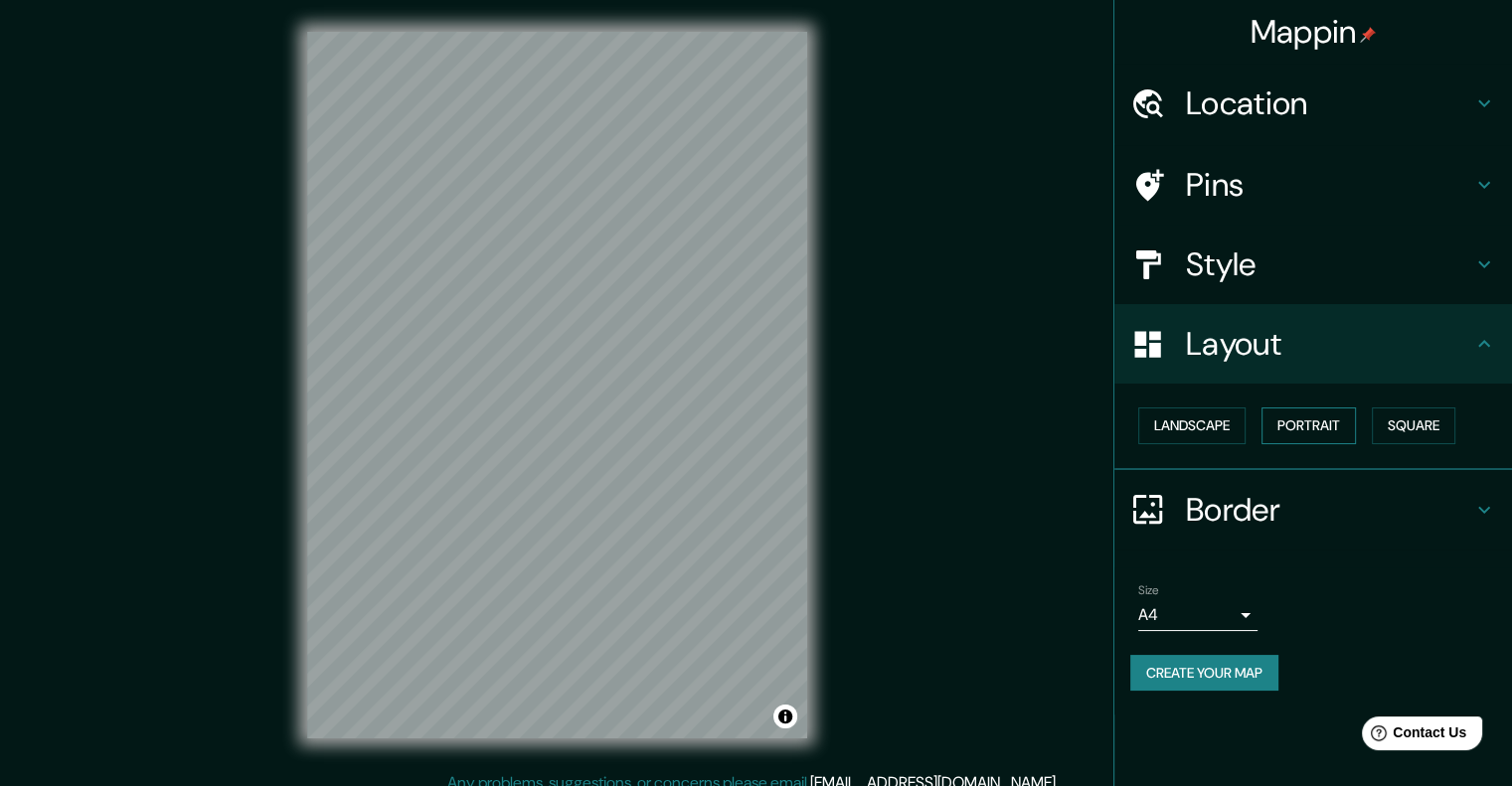 click on "Portrait" at bounding box center [1308, 425] 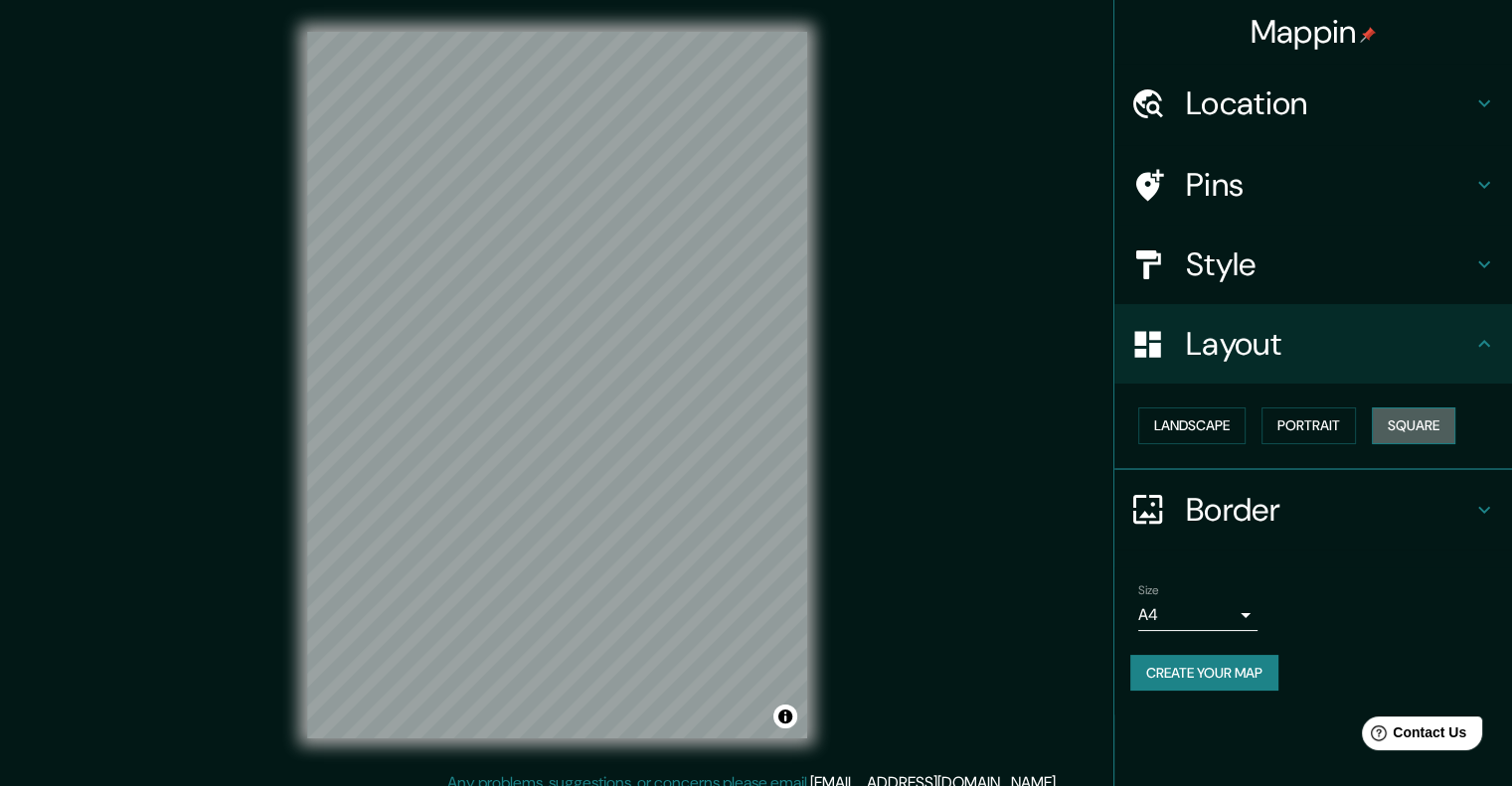 click on "Square" at bounding box center (1414, 425) 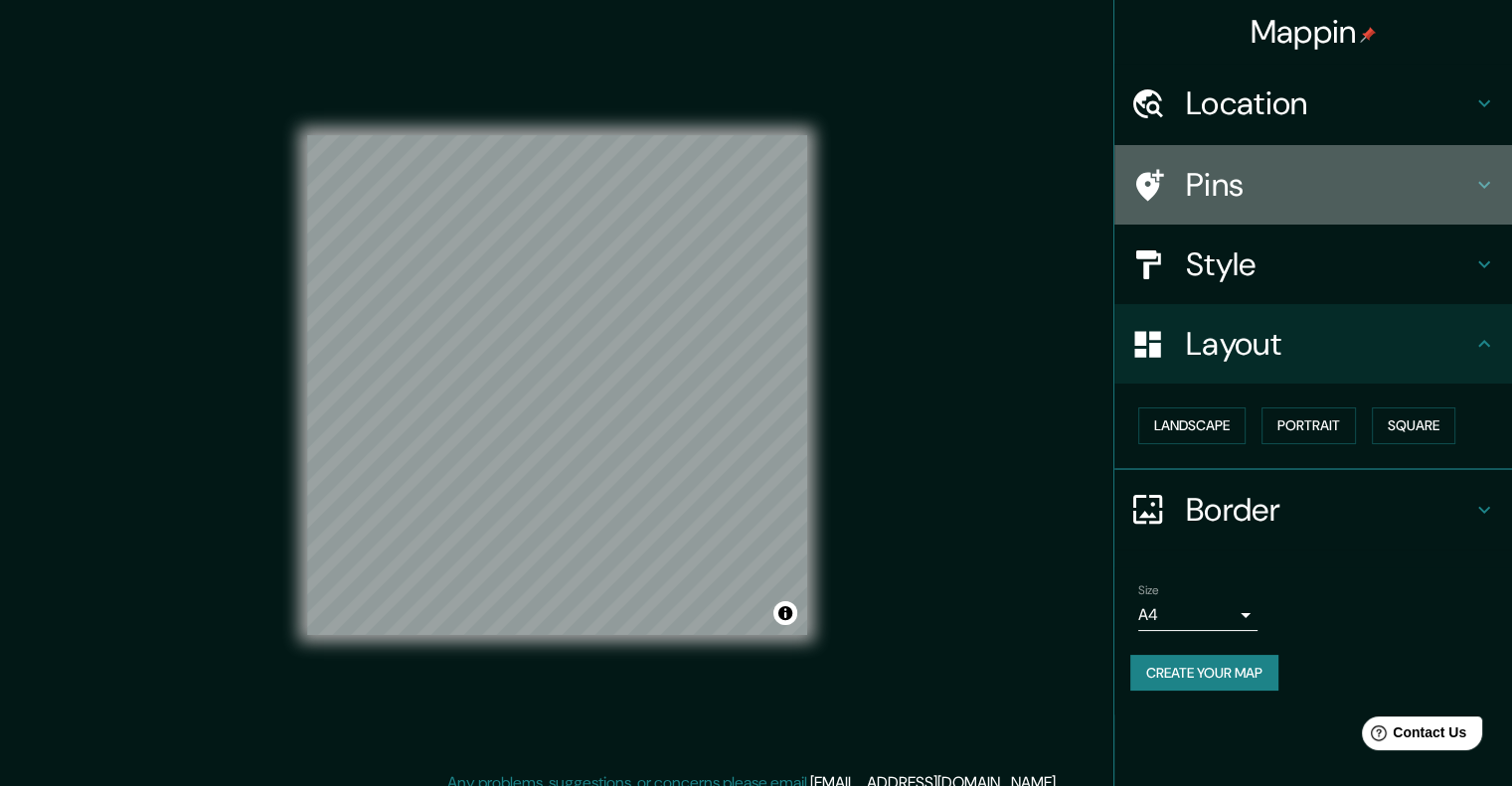 click on "Pins" at bounding box center (1329, 185) 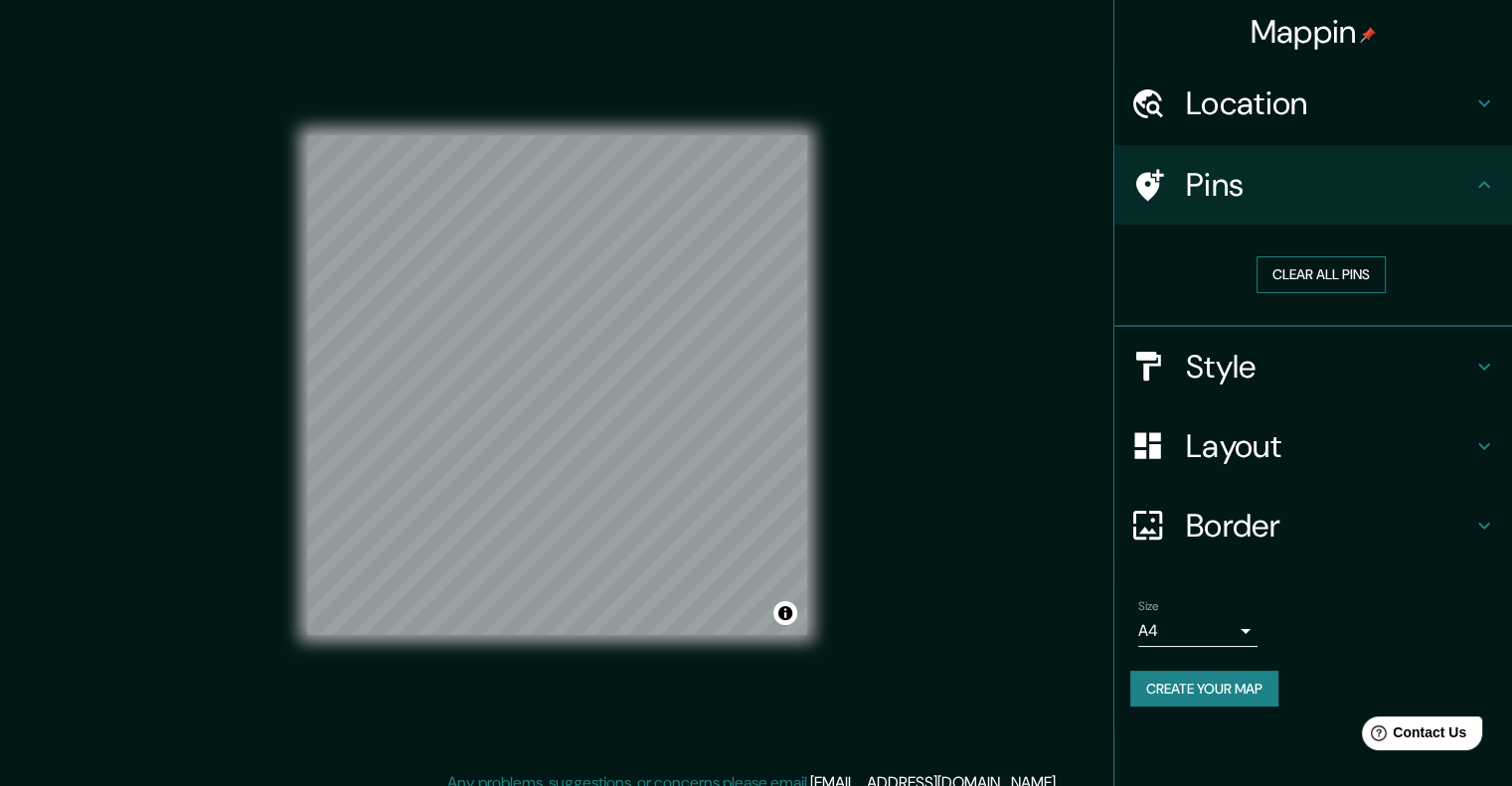 click on "Clear all pins" at bounding box center (1321, 274) 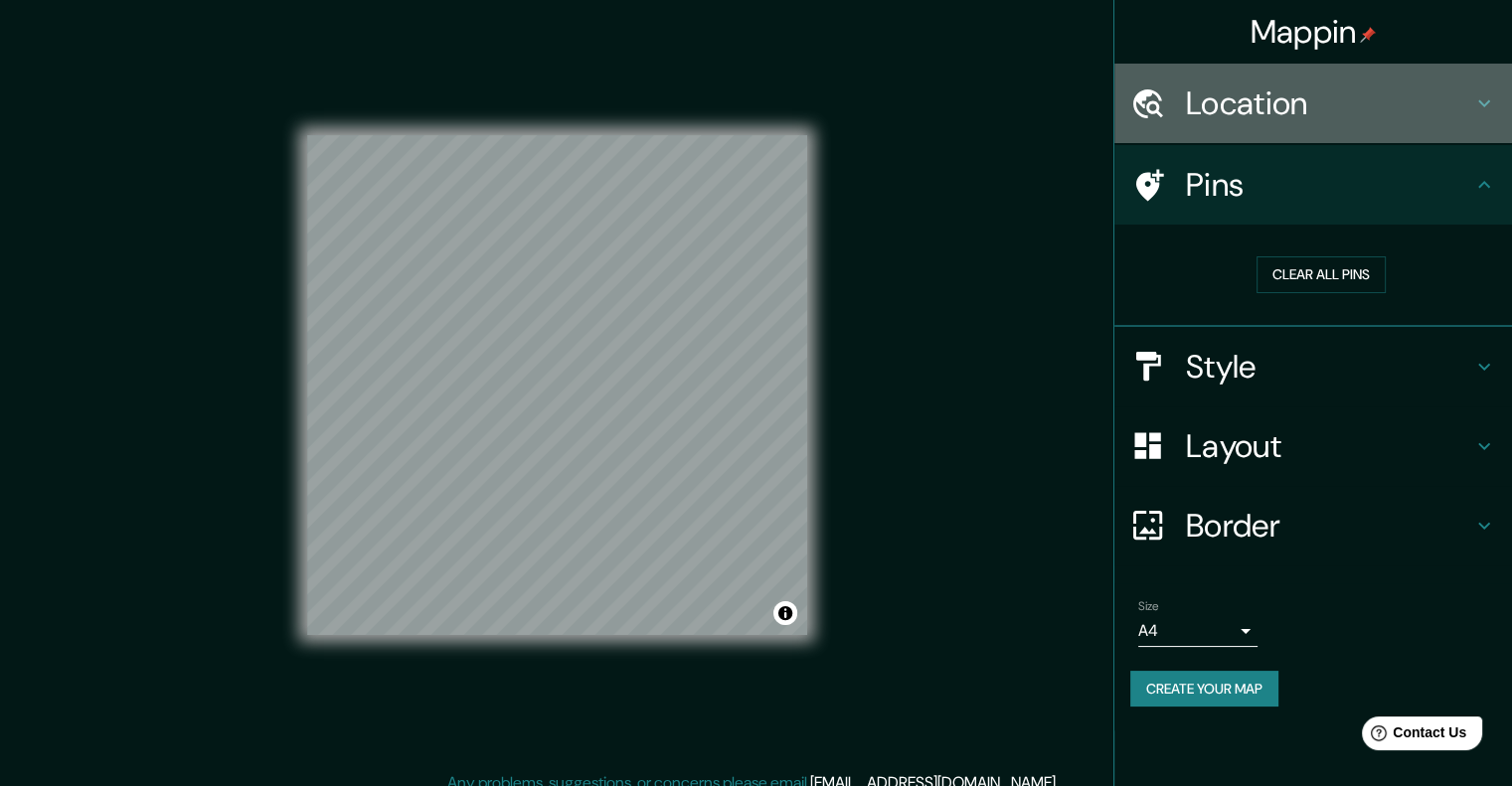 click on "Location" at bounding box center [1329, 103] 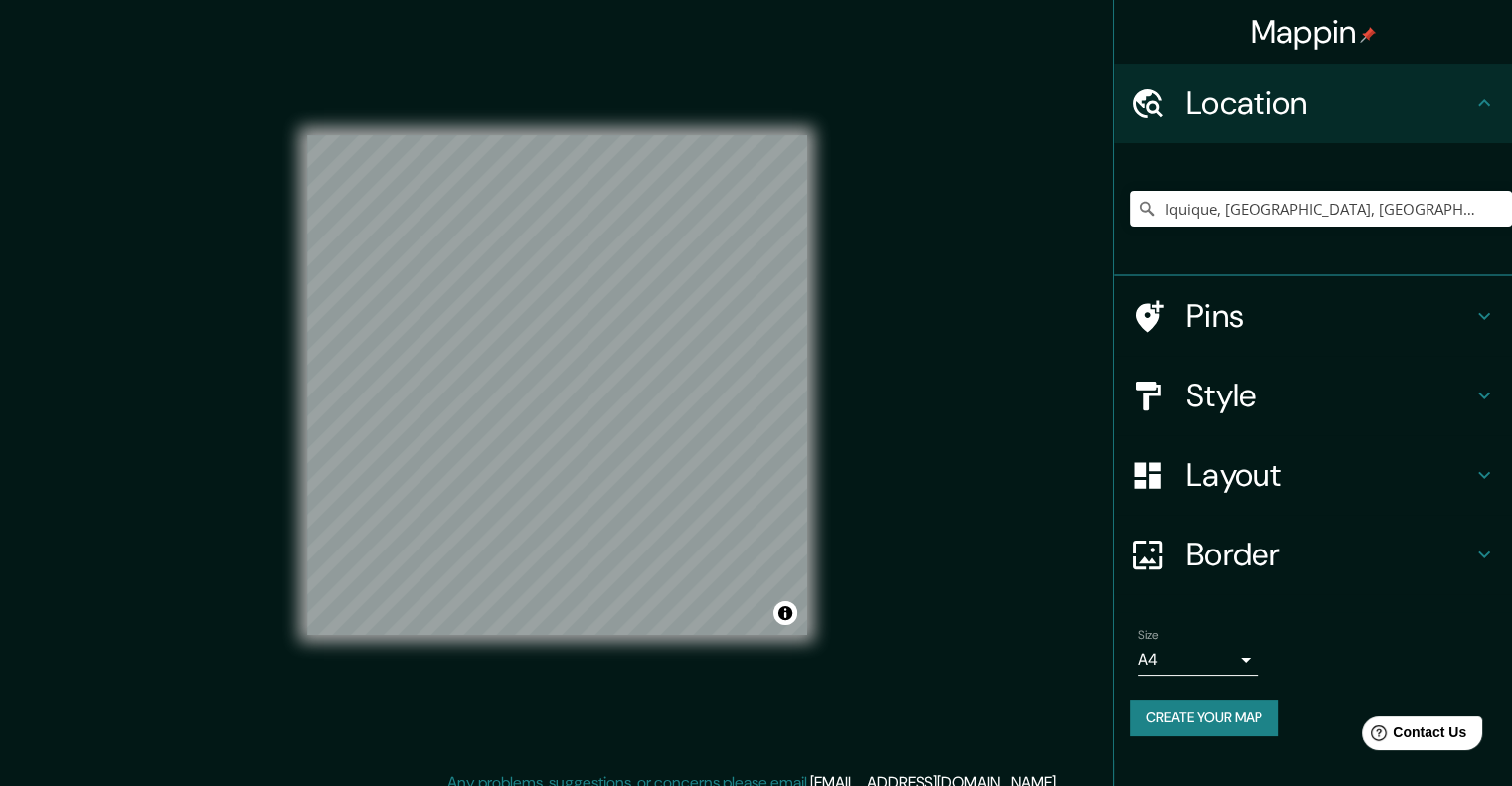 click on "Location" at bounding box center (1329, 103) 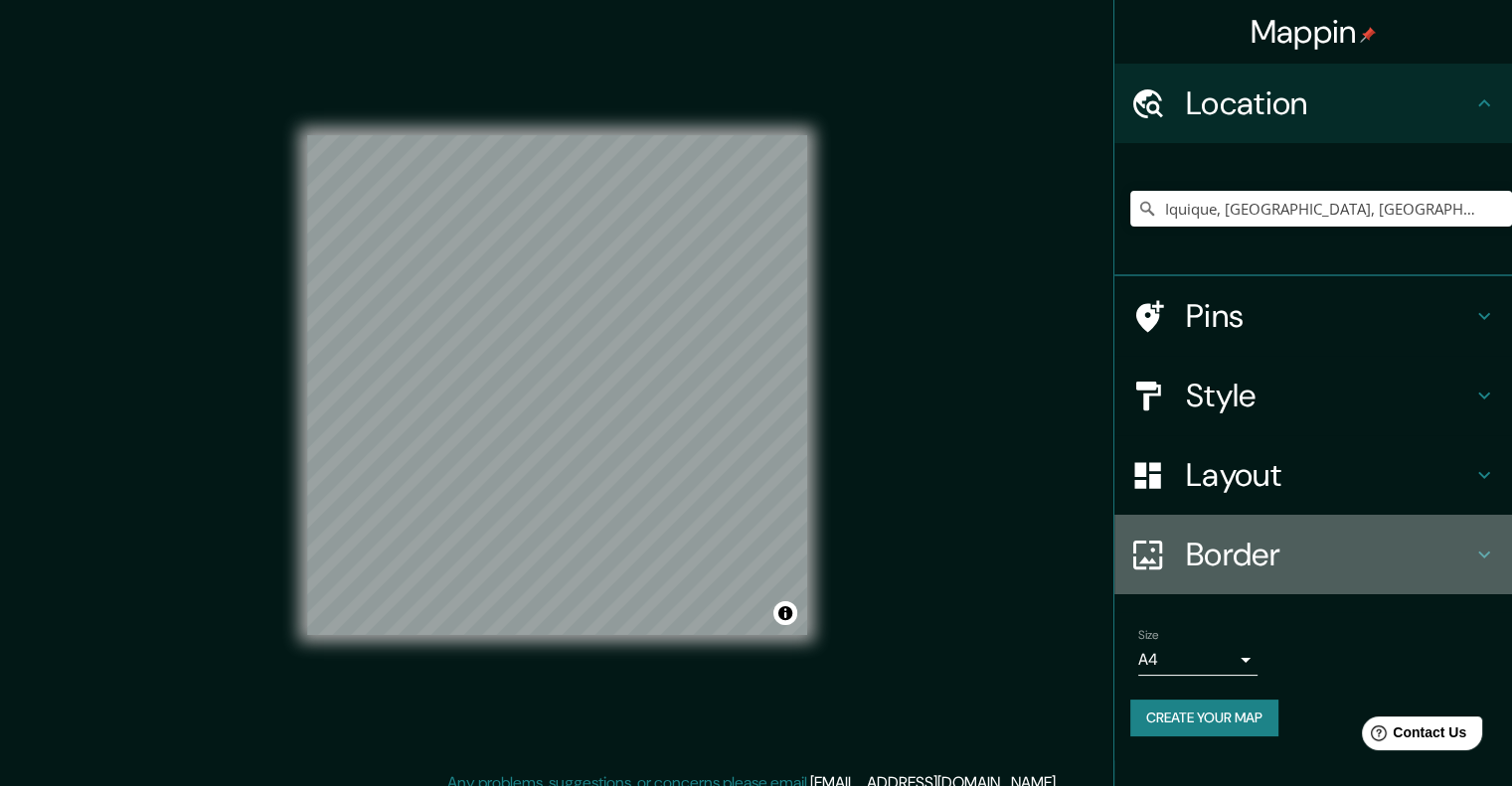 click on "Border" at bounding box center (1329, 554) 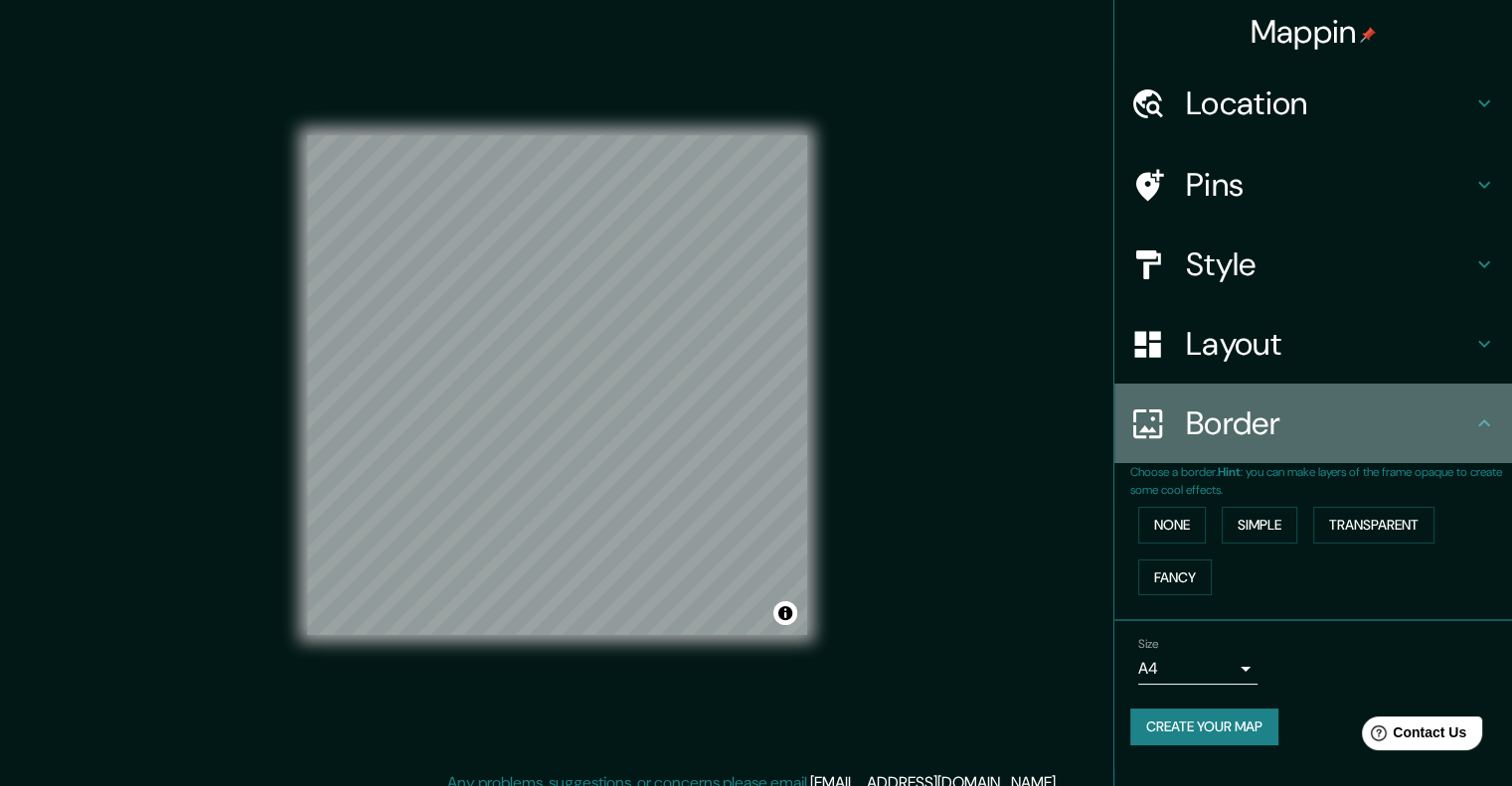 click on "Border" at bounding box center (1329, 423) 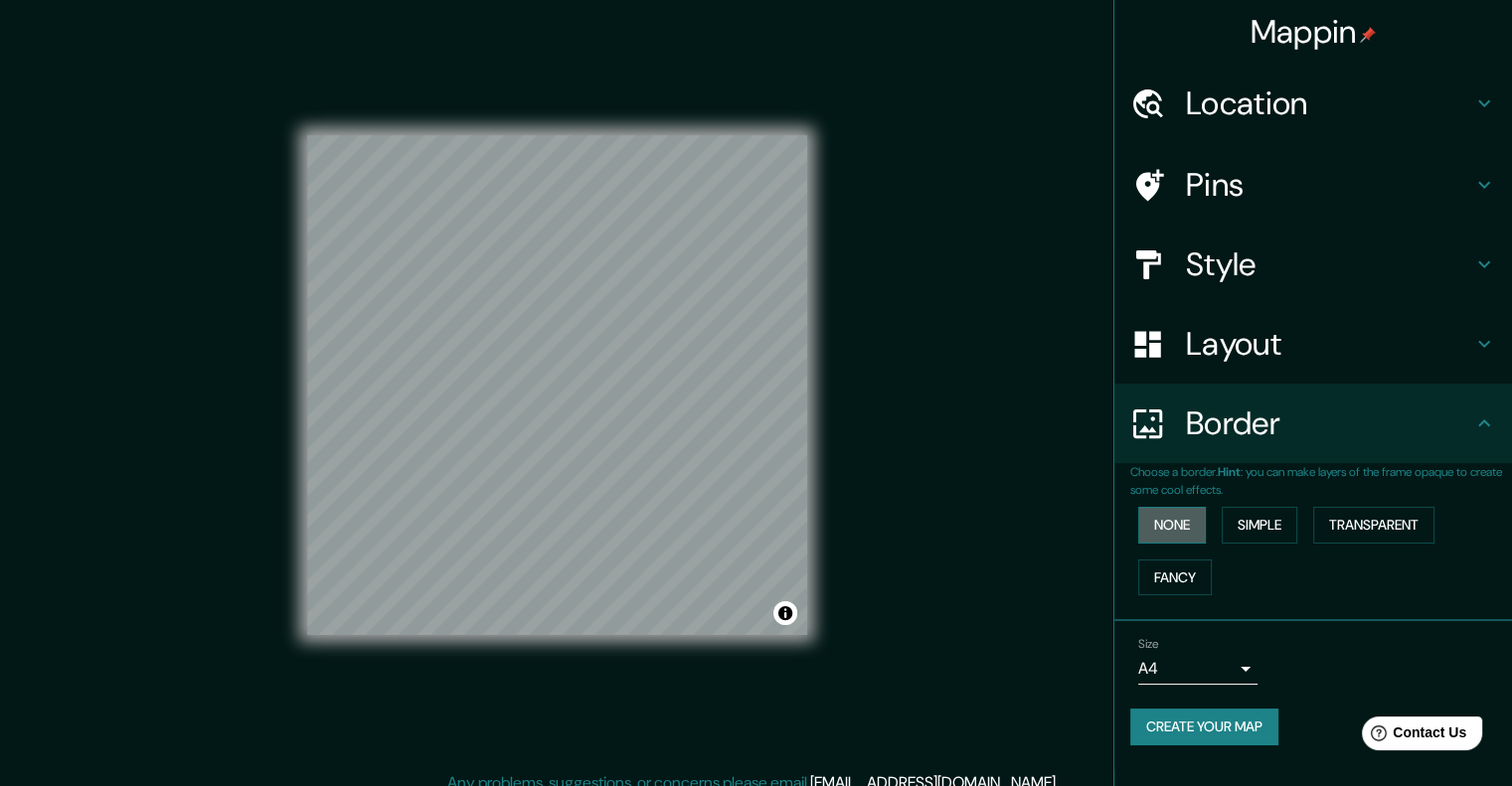click on "None" at bounding box center [1172, 525] 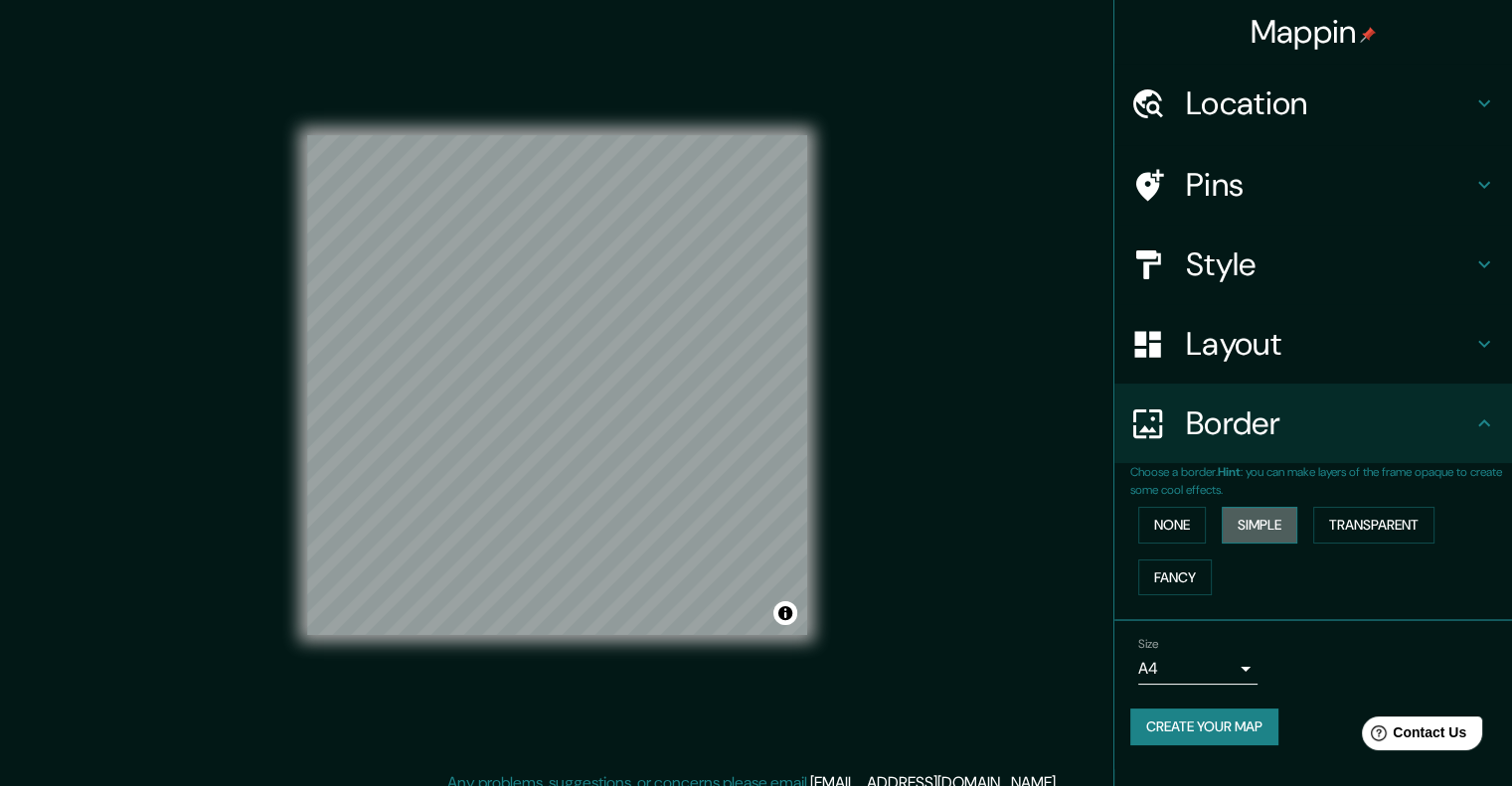 click on "Simple" at bounding box center (1260, 525) 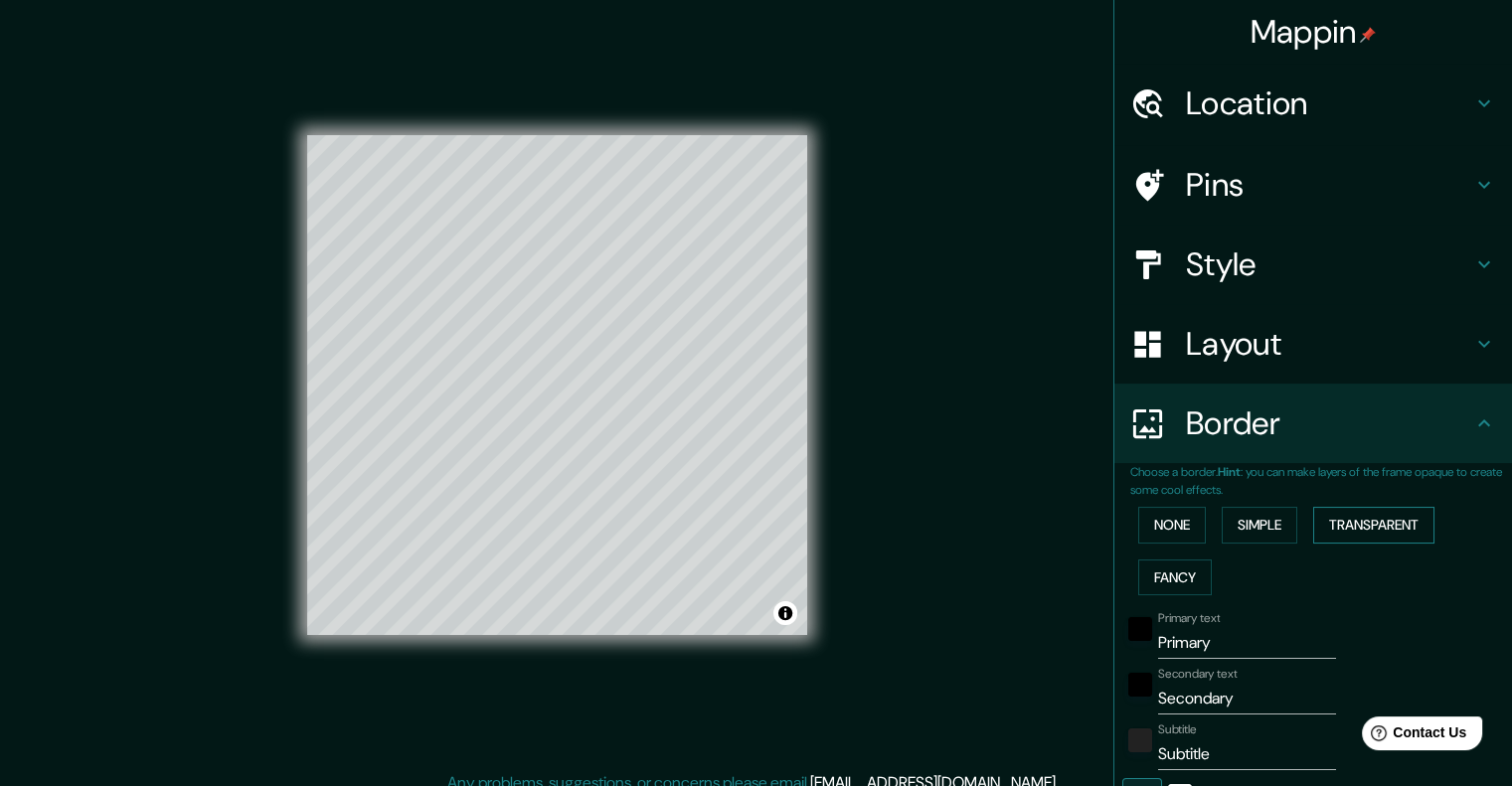 click on "Transparent" at bounding box center [1374, 525] 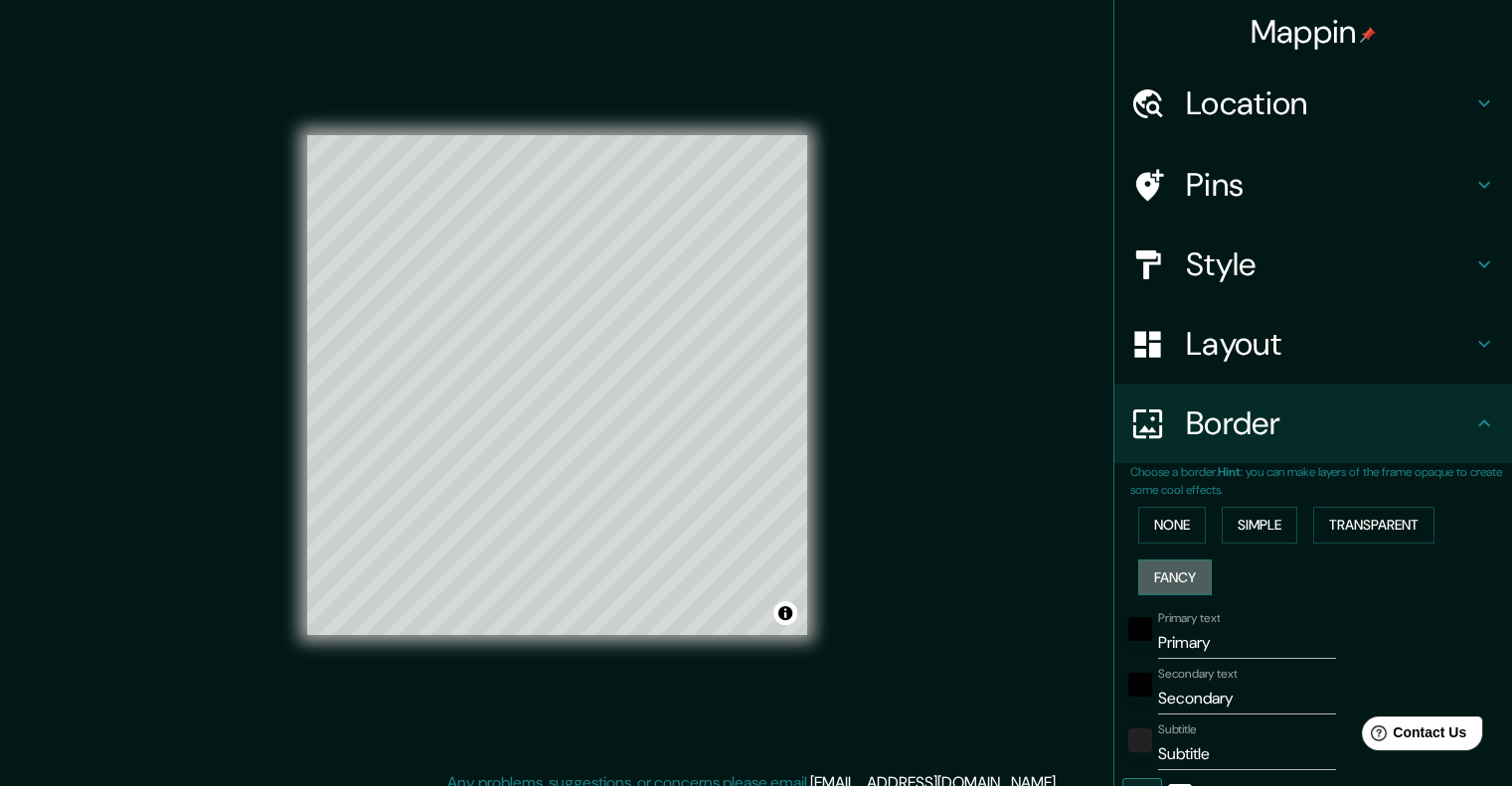 click on "Fancy" at bounding box center [1175, 577] 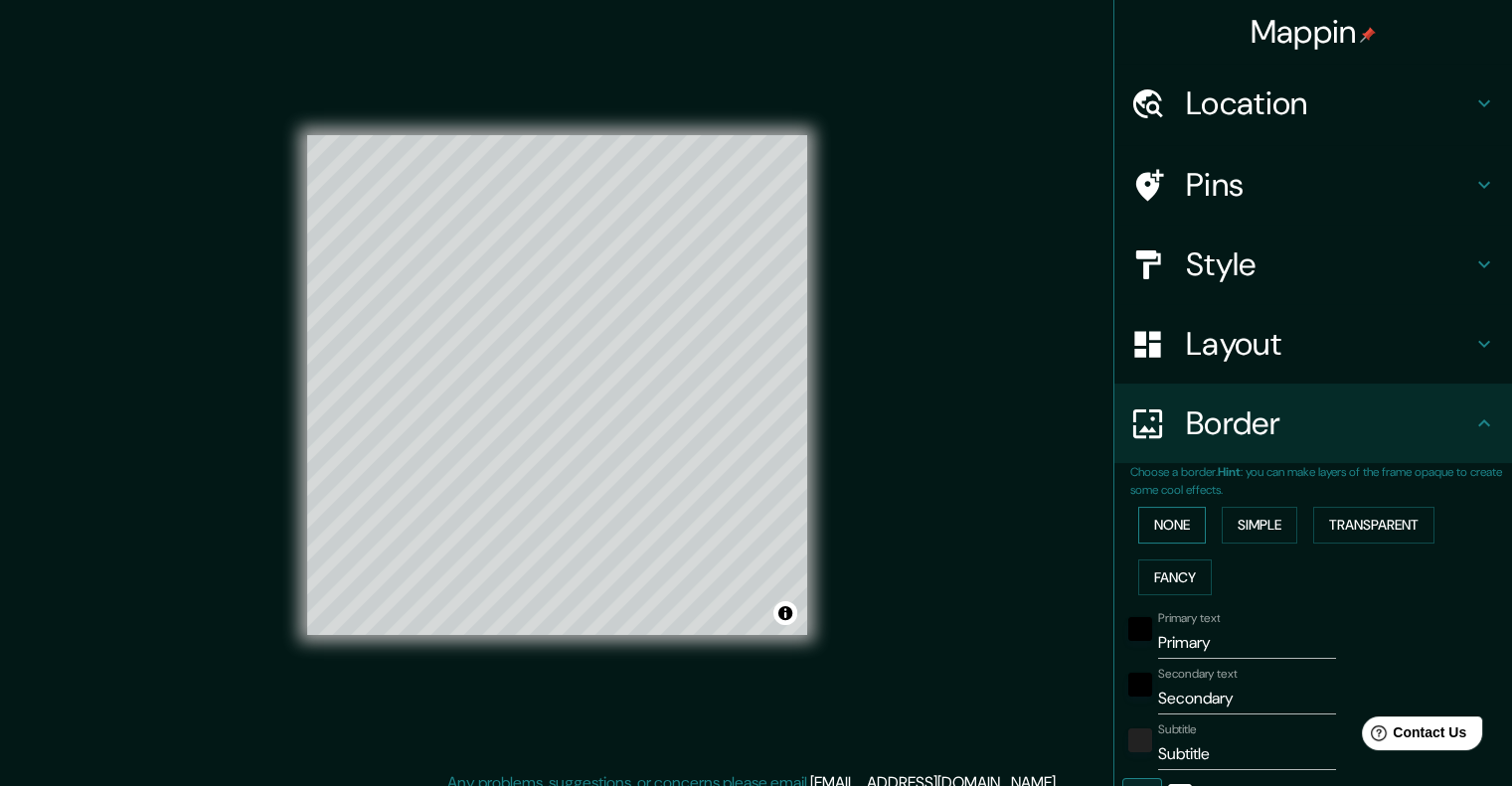 click on "None" at bounding box center (1172, 525) 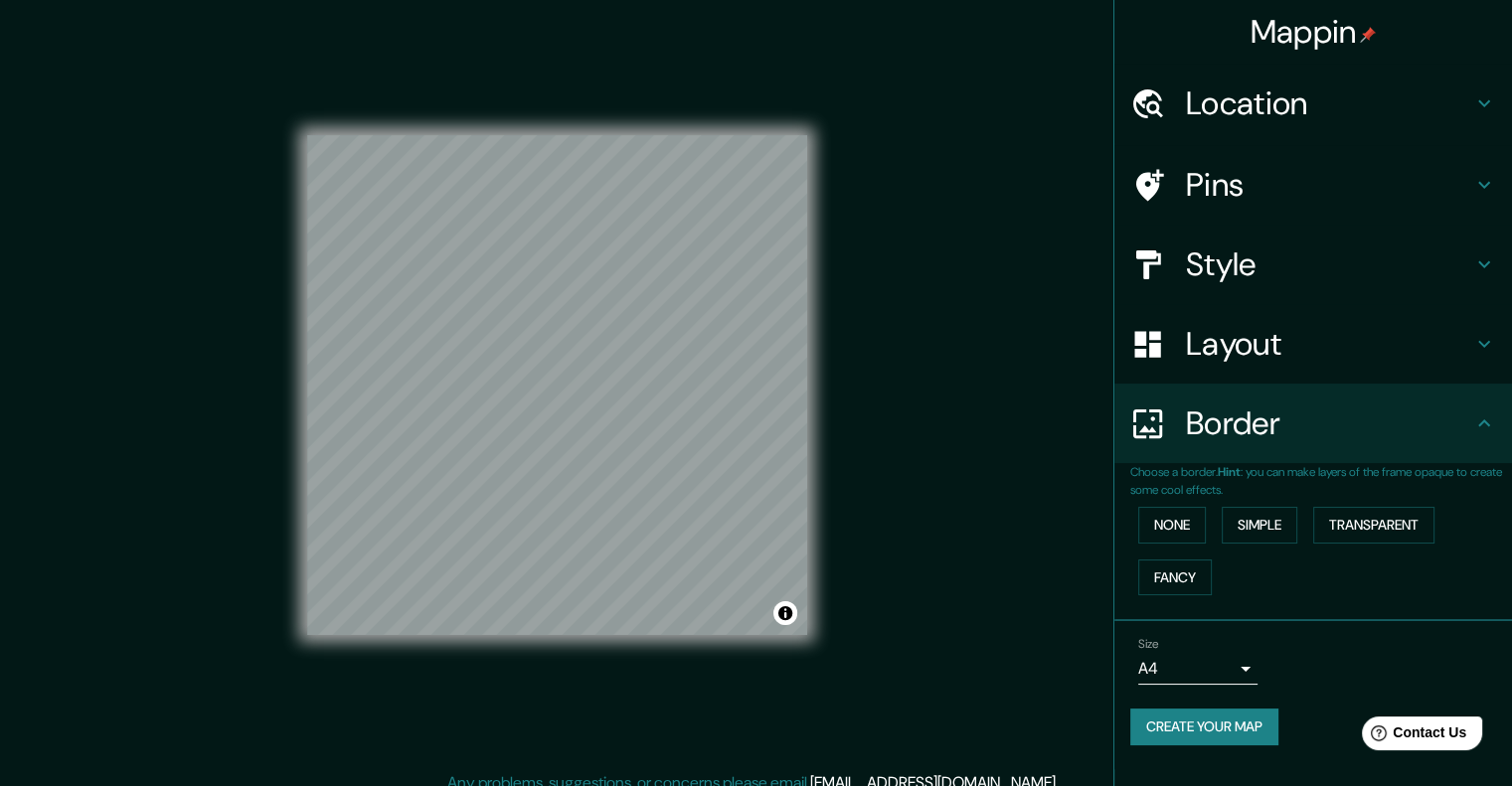 scroll, scrollTop: 0, scrollLeft: 0, axis: both 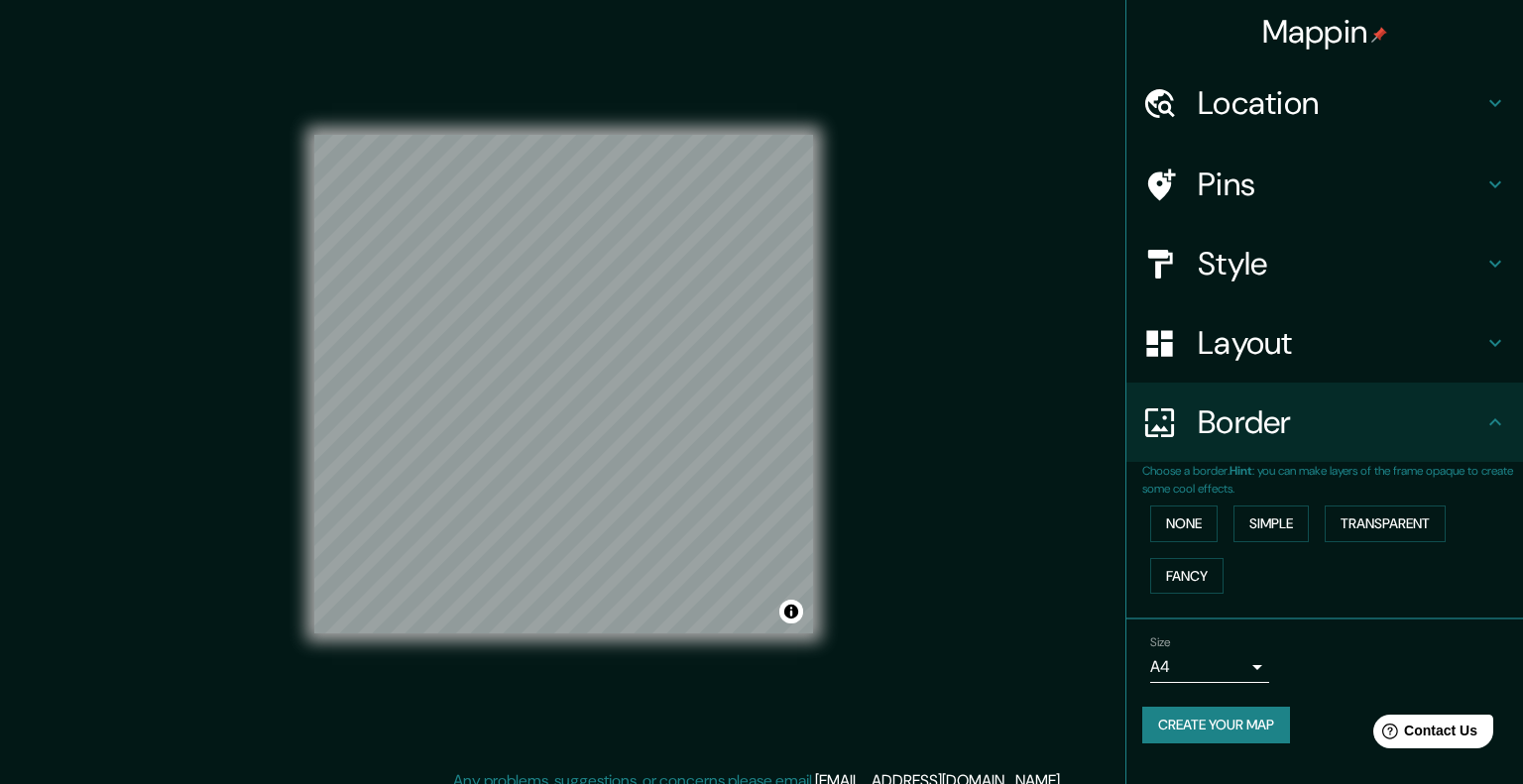 click on "Mappin Location [GEOGRAPHIC_DATA], [GEOGRAPHIC_DATA], [GEOGRAPHIC_DATA] Pins Style Layout Border Choose a border.  Hint : you can make layers of the frame opaque to create some cool effects. None Simple Transparent Fancy Size A4 single Create your map © Mapbox   © OpenStreetMap   Improve this map Any problems, suggestions, or concerns please email    [EMAIL_ADDRESS][DOMAIN_NAME] . . ." at bounding box center (762, 392) 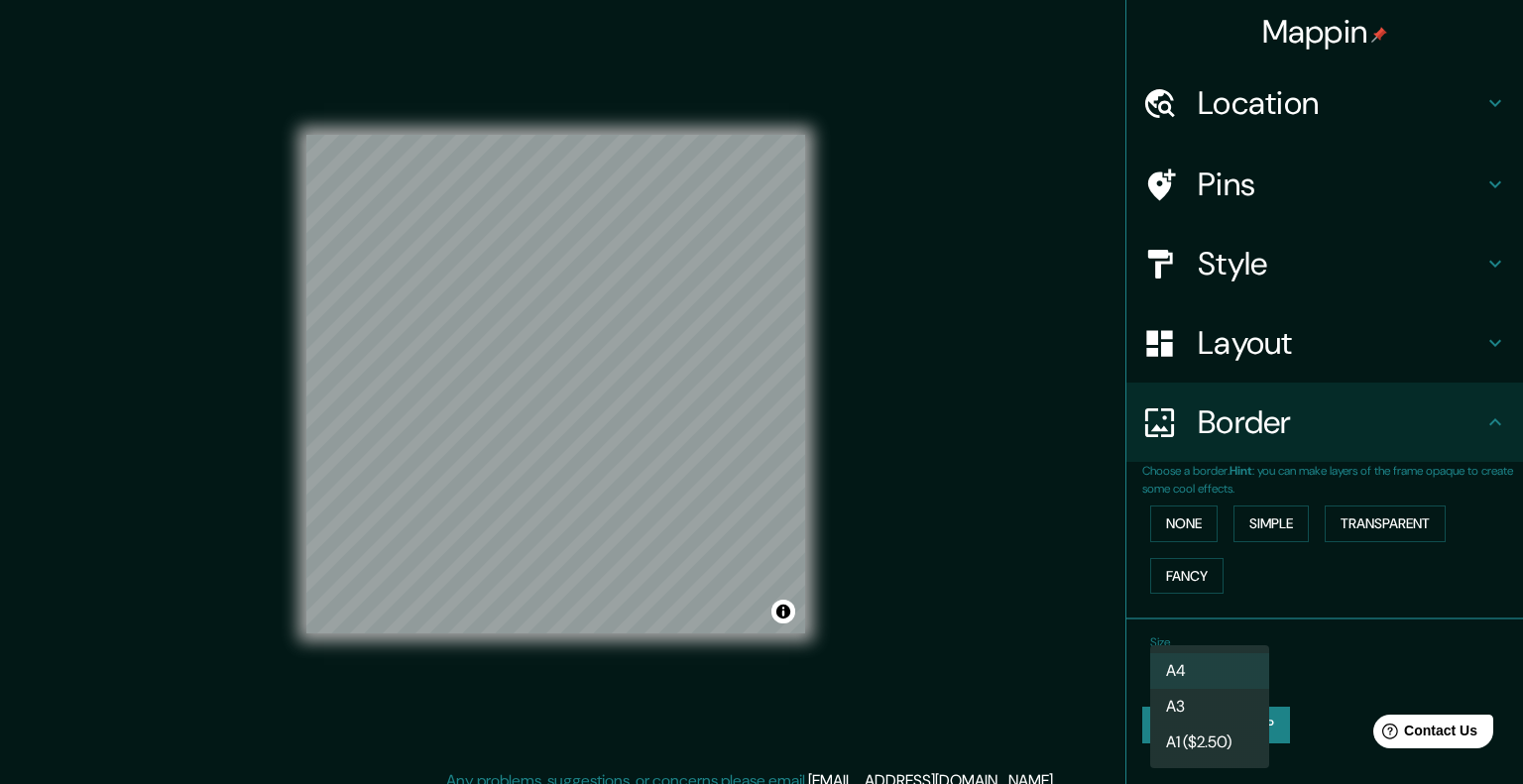 click on "A3" at bounding box center (1210, 707) 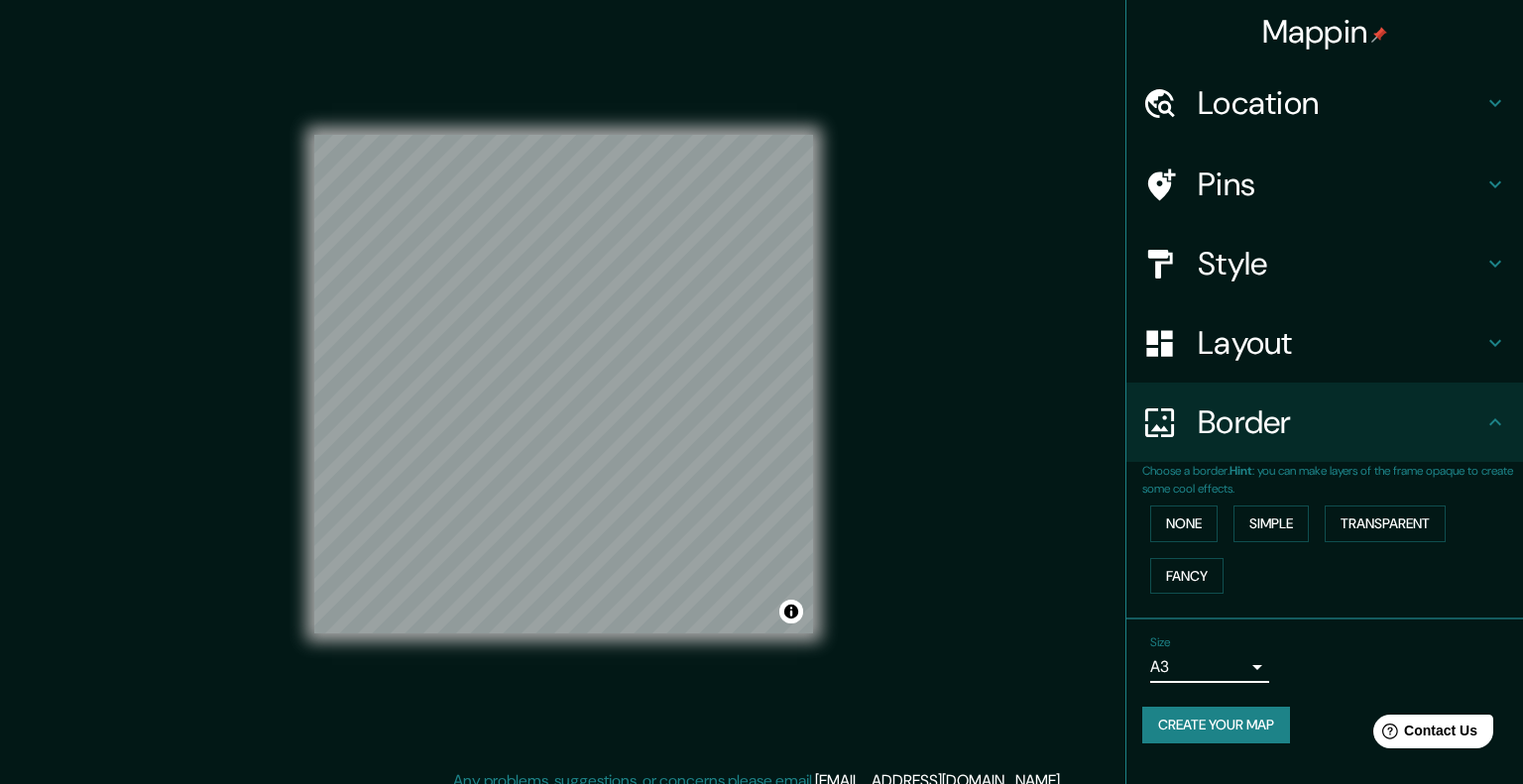 click on "Mappin Location [GEOGRAPHIC_DATA], [GEOGRAPHIC_DATA], [GEOGRAPHIC_DATA] Pins Style Layout Border Choose a border.  Hint : you can make layers of the frame opaque to create some cool effects. None Simple Transparent Fancy Size A3 a4 Create your map © Mapbox   © OpenStreetMap   Improve this map Any problems, suggestions, or concerns please email    [EMAIL_ADDRESS][DOMAIN_NAME] . . ." at bounding box center (762, 392) 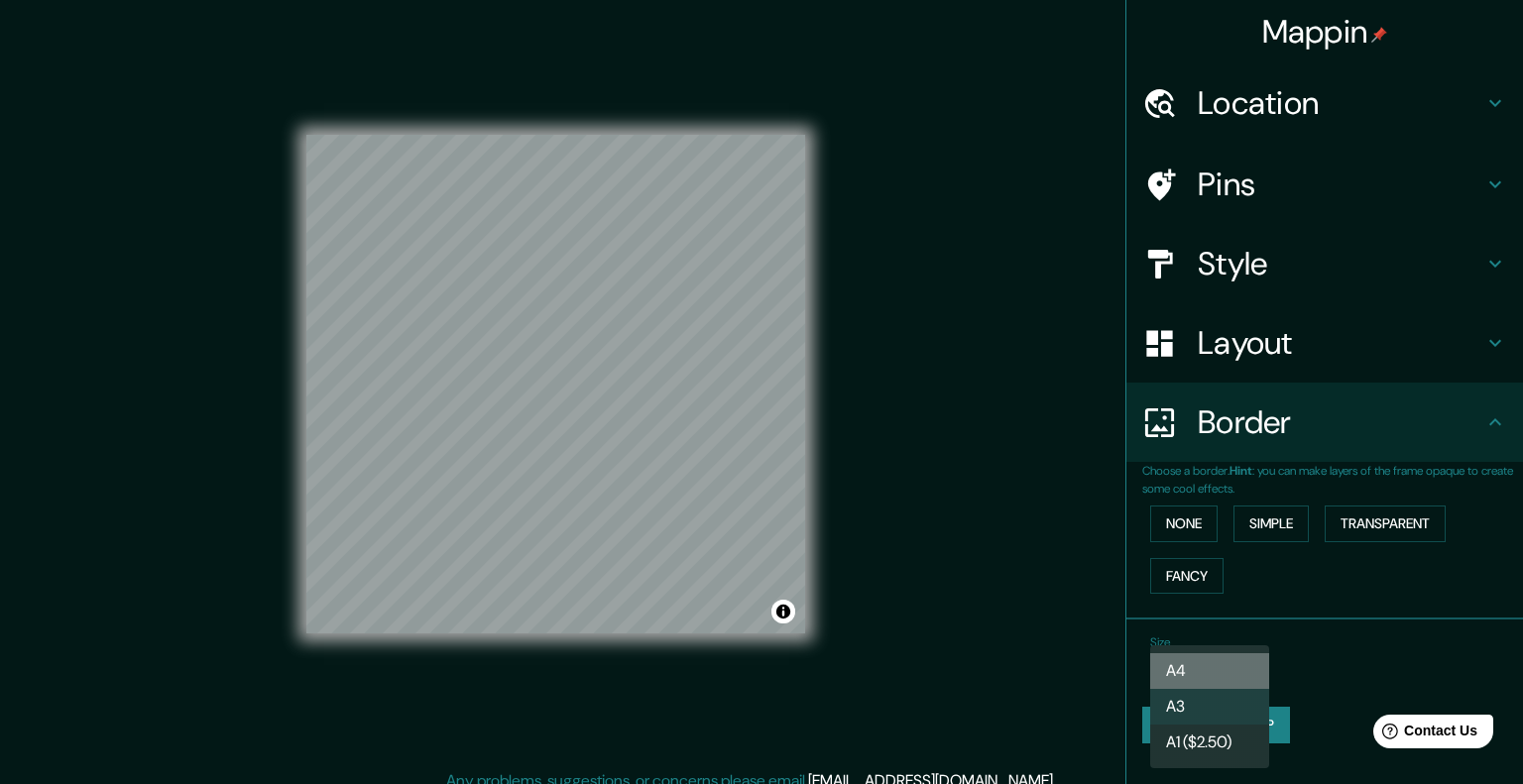 click on "A4" at bounding box center (1210, 671) 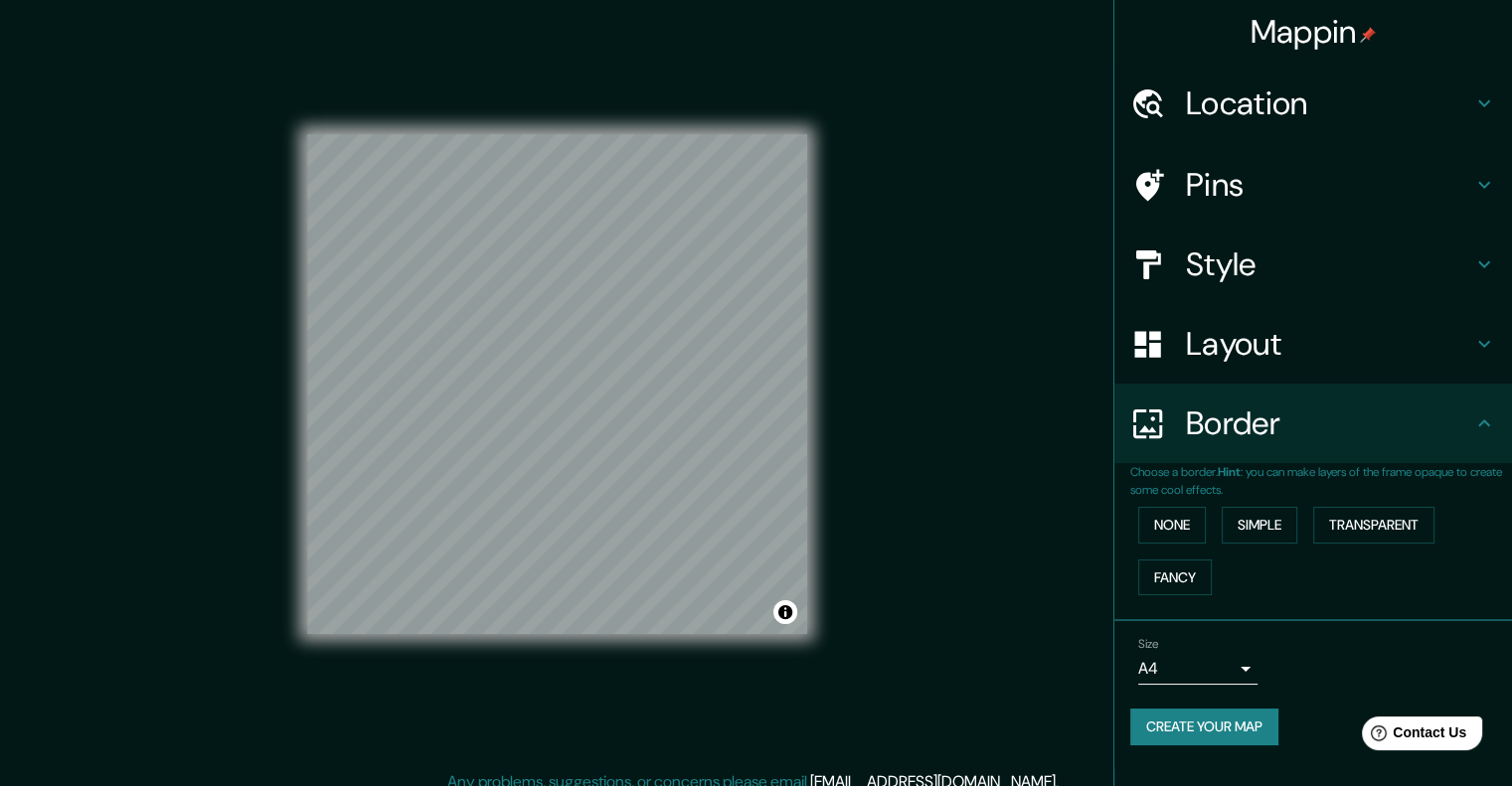 scroll, scrollTop: 3, scrollLeft: 0, axis: vertical 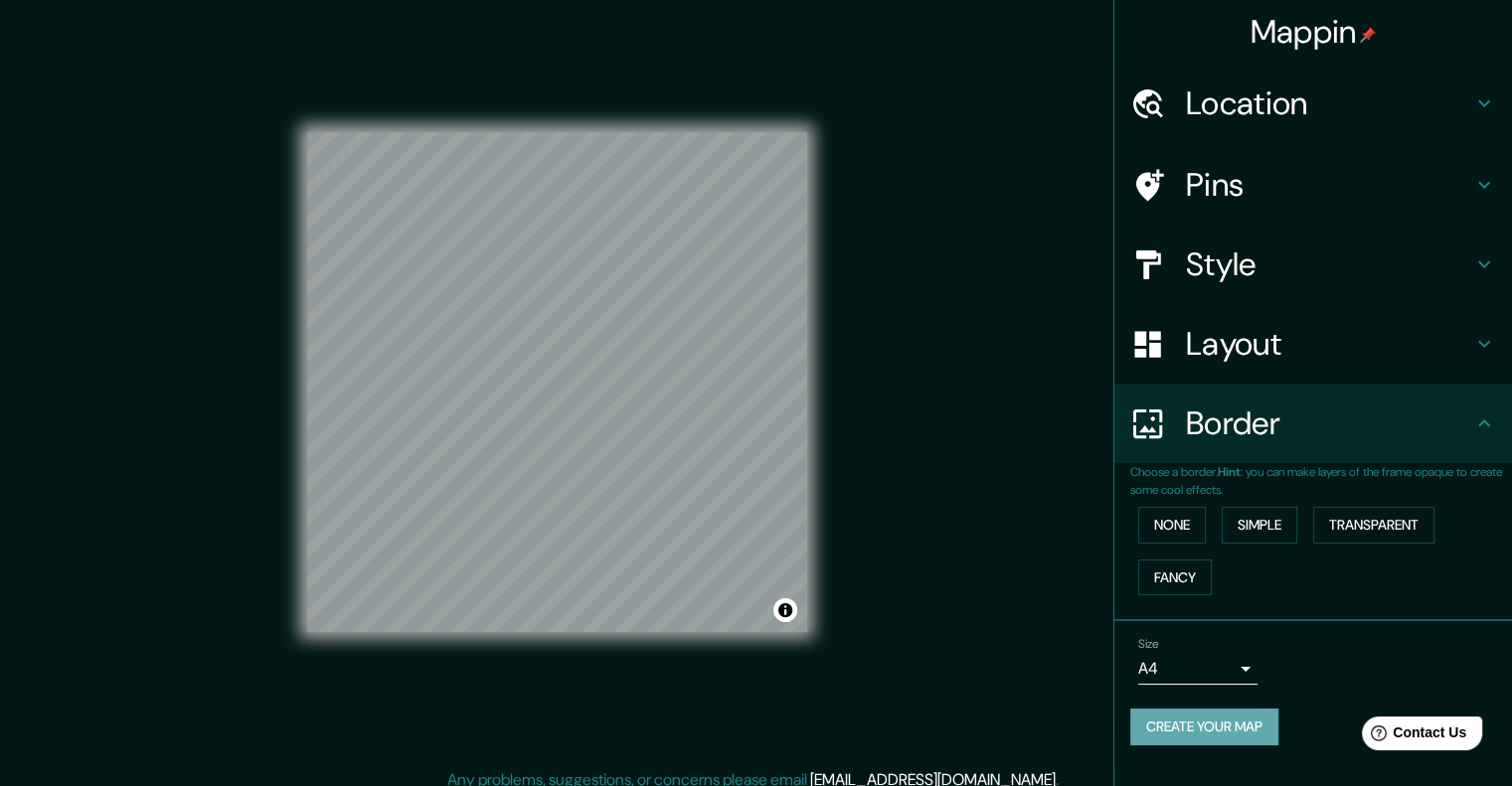 click on "Create your map" at bounding box center [1204, 726] 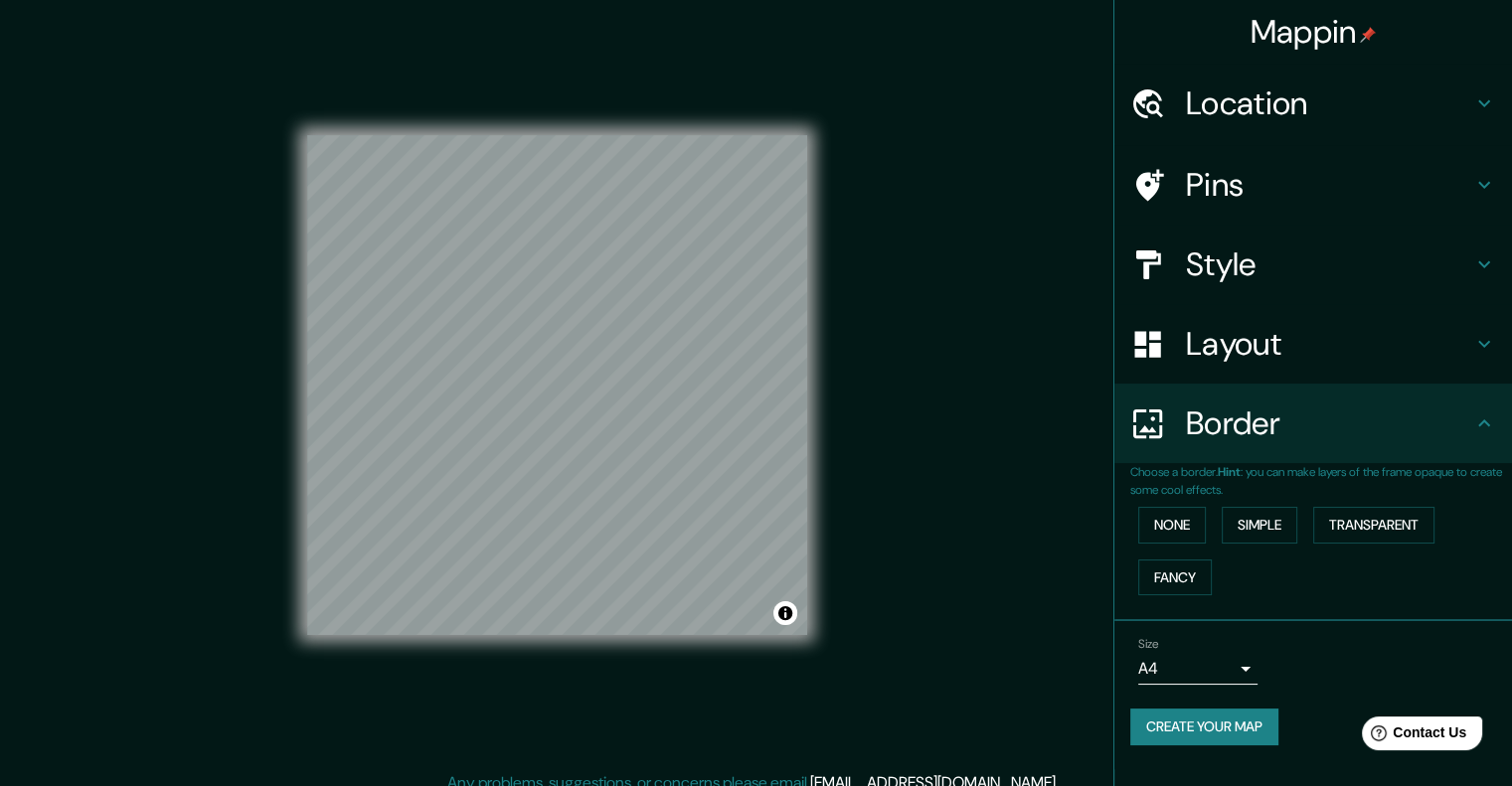 scroll, scrollTop: 0, scrollLeft: 0, axis: both 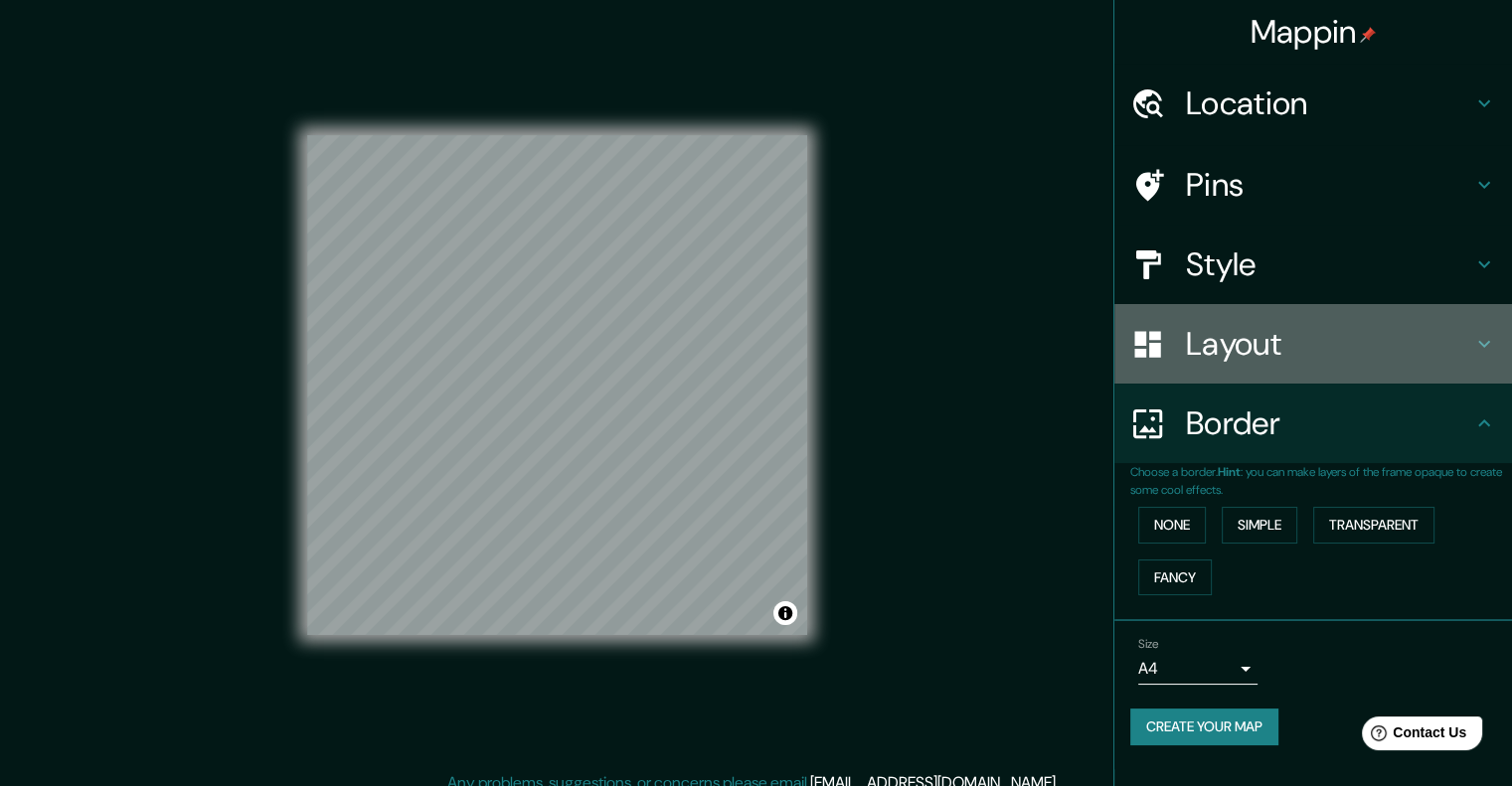 click on "Layout" at bounding box center (1329, 344) 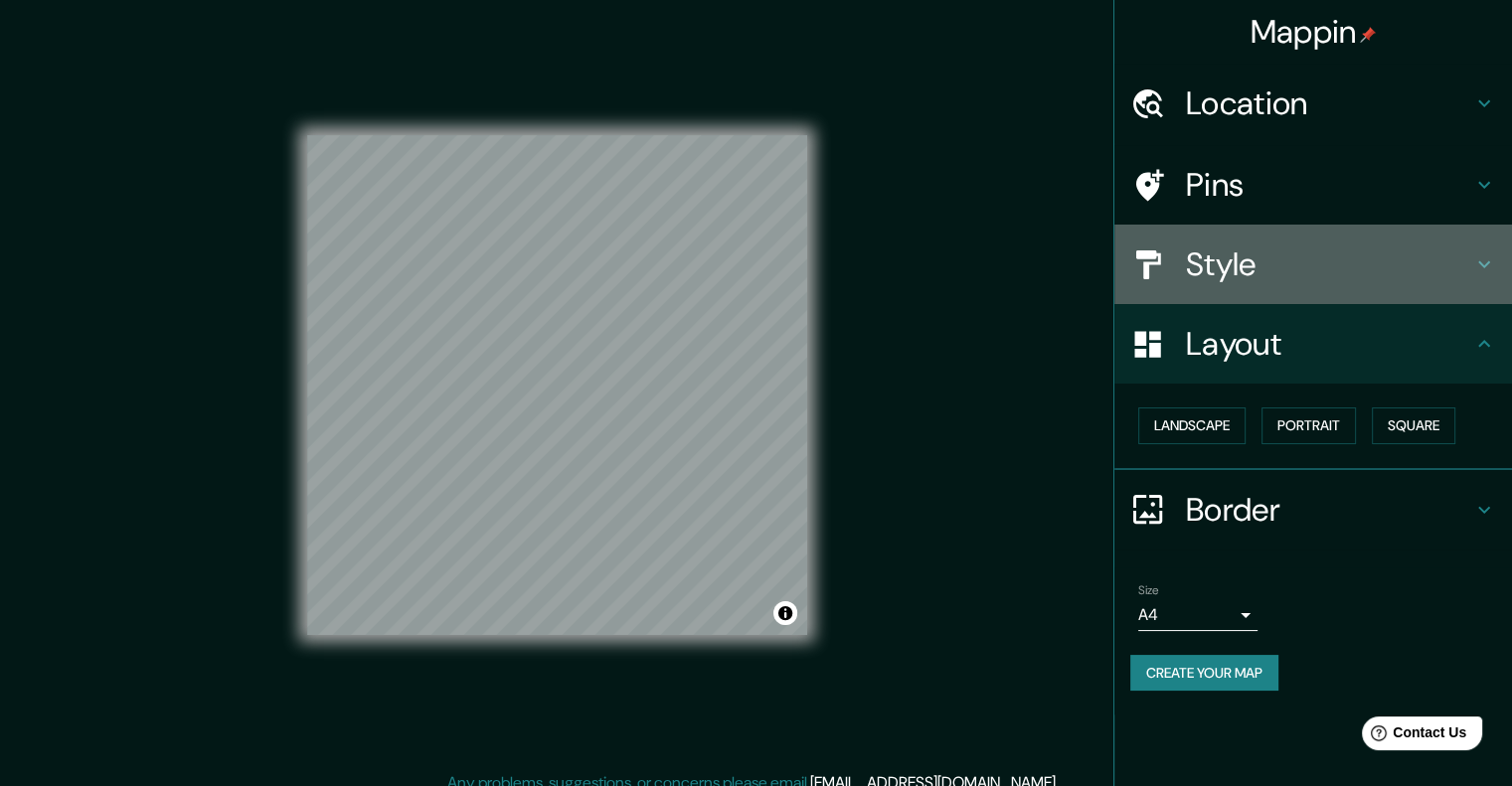 drag, startPoint x: 1209, startPoint y: 230, endPoint x: 1208, endPoint y: 253, distance: 23.021729 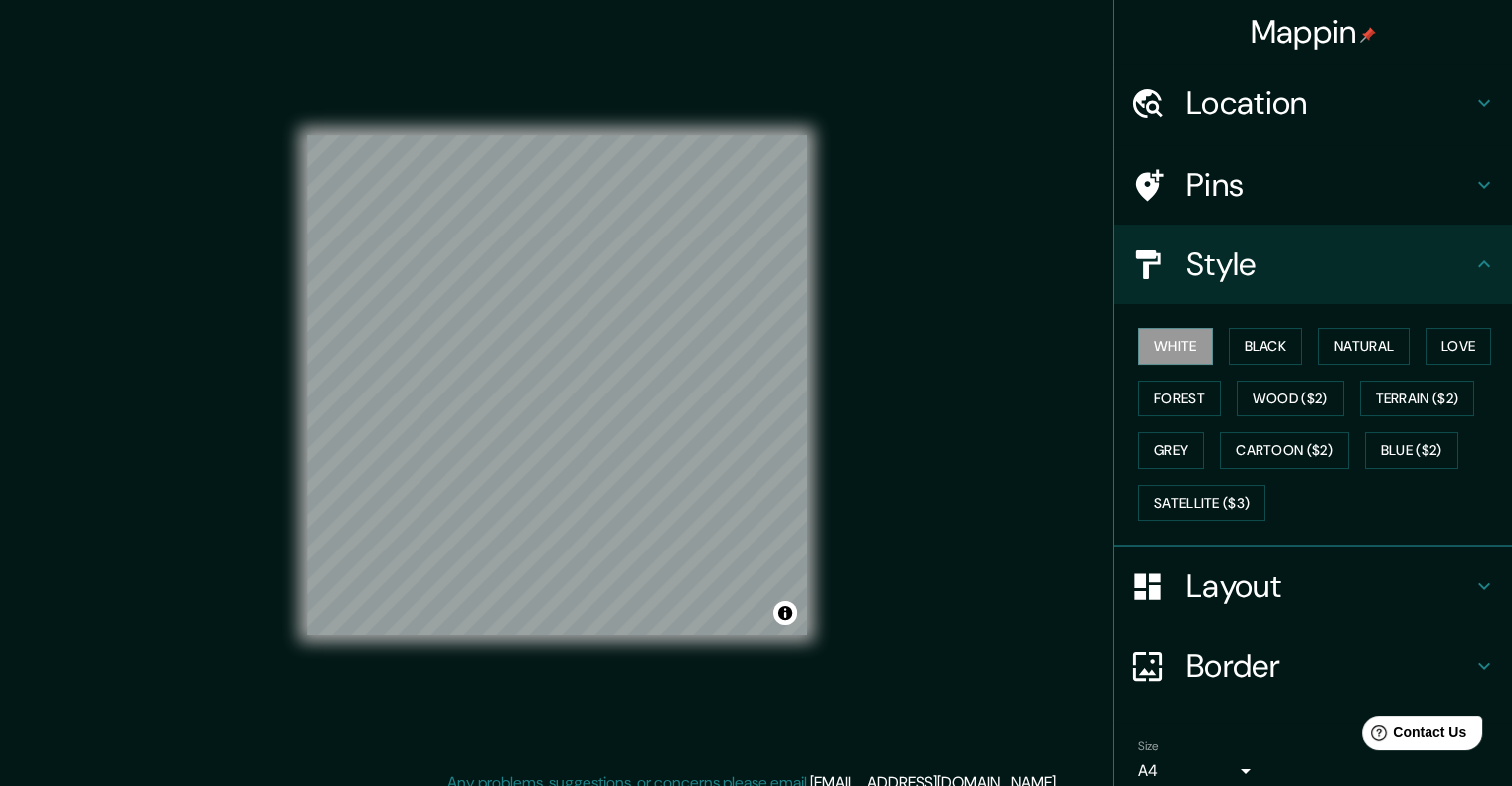 click on "Layout" at bounding box center [1329, 586] 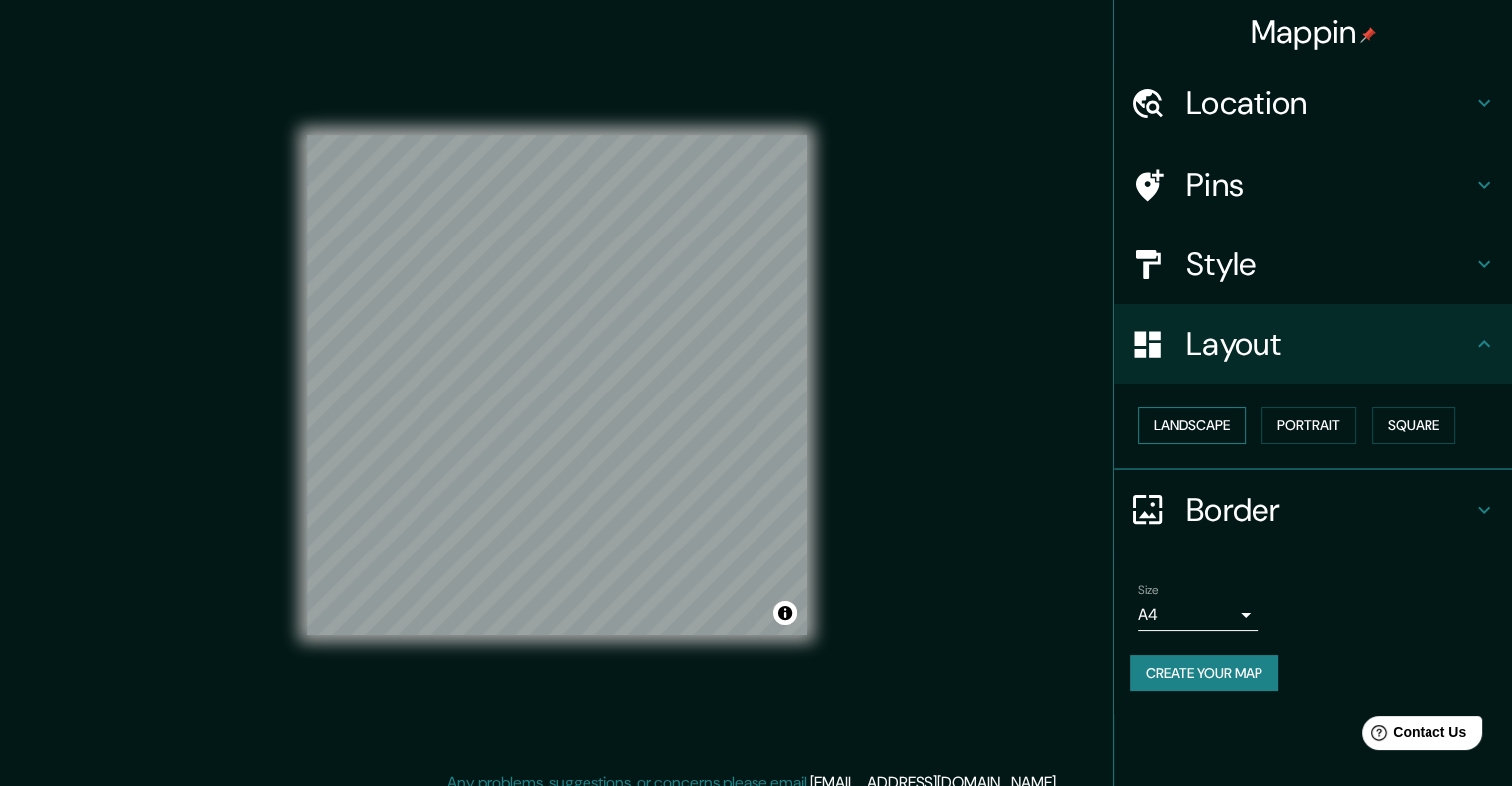 click on "Landscape" at bounding box center [1192, 425] 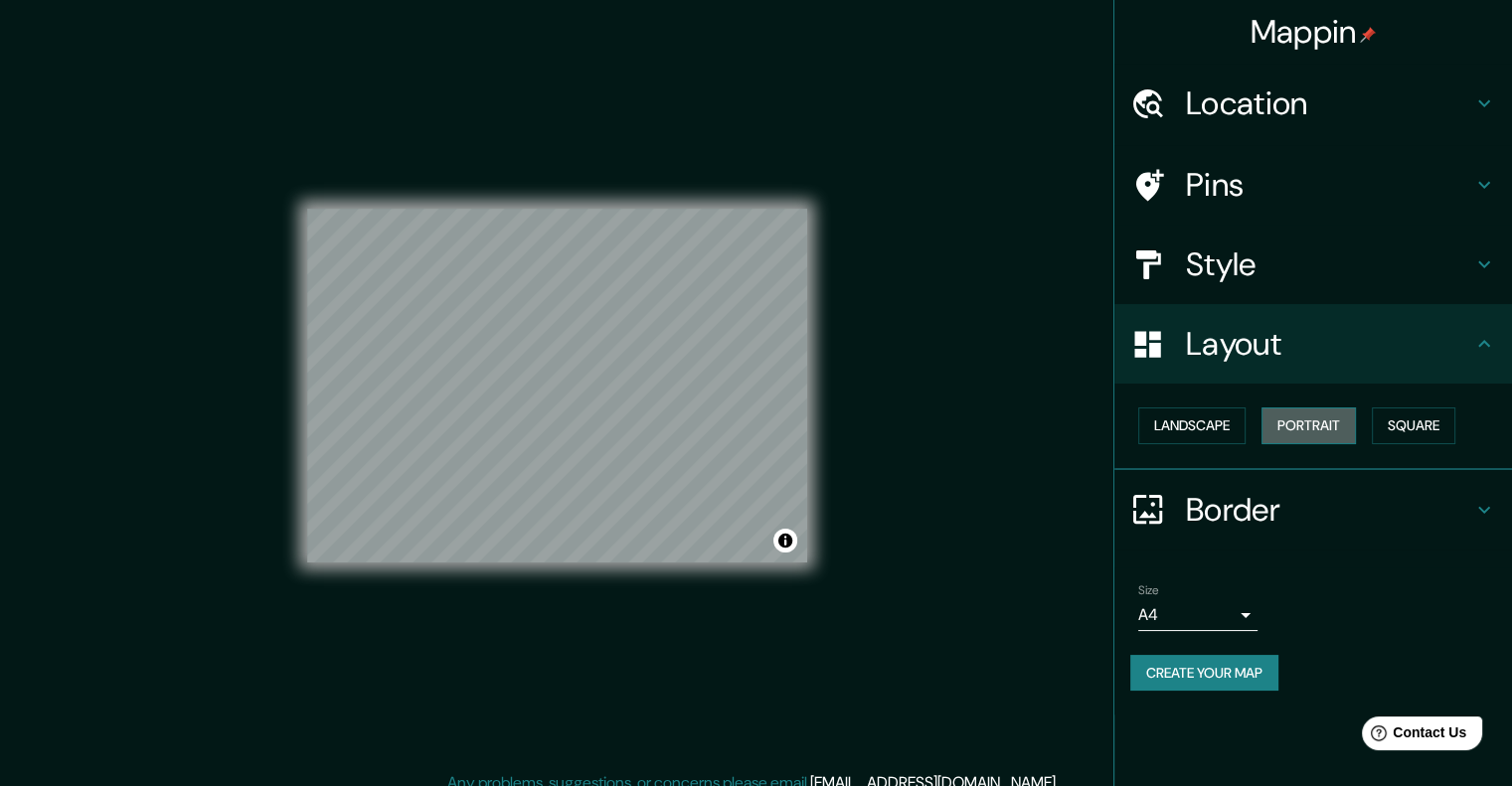 click on "Portrait" at bounding box center [1308, 425] 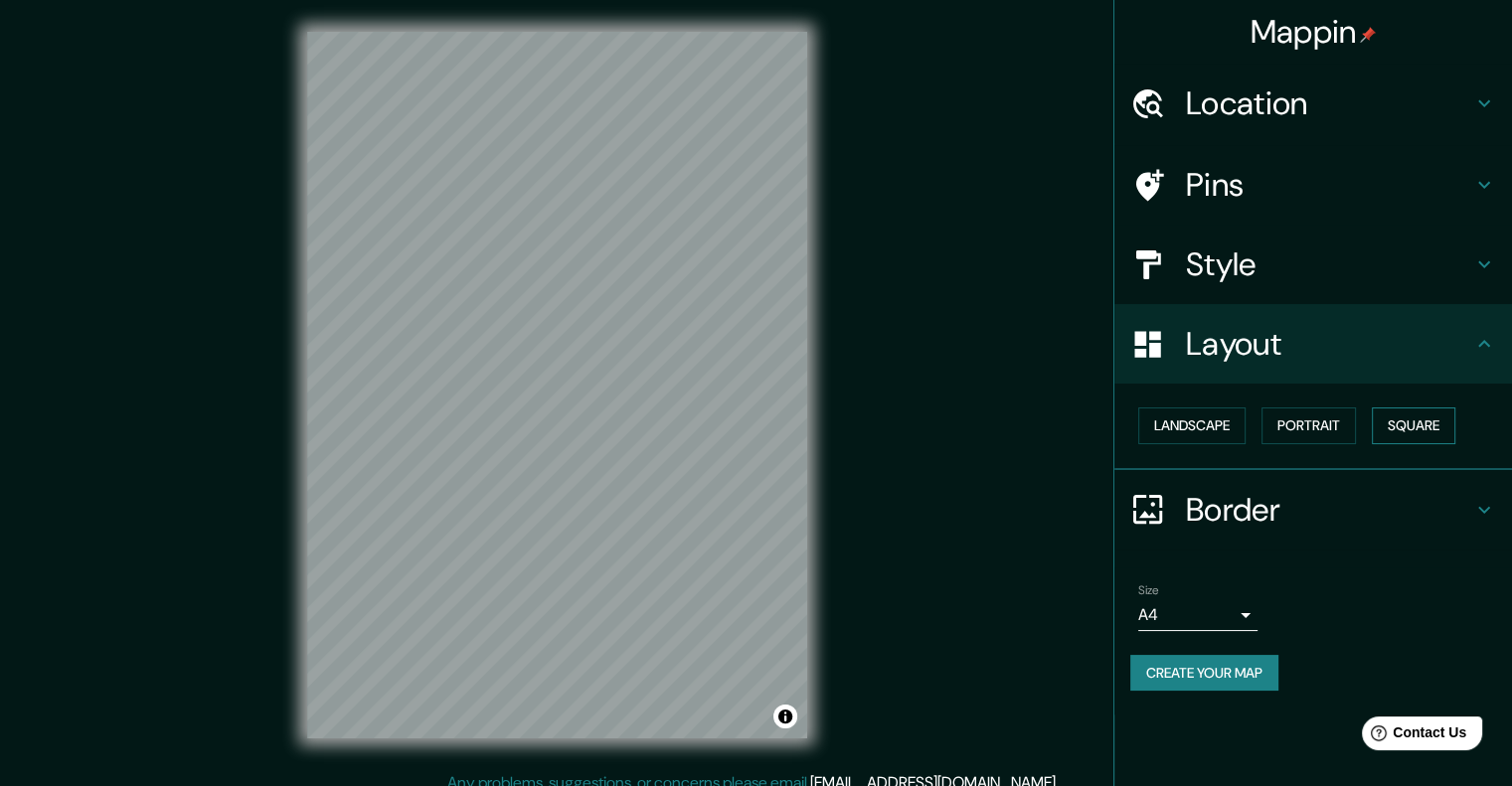 click on "Square" at bounding box center [1414, 425] 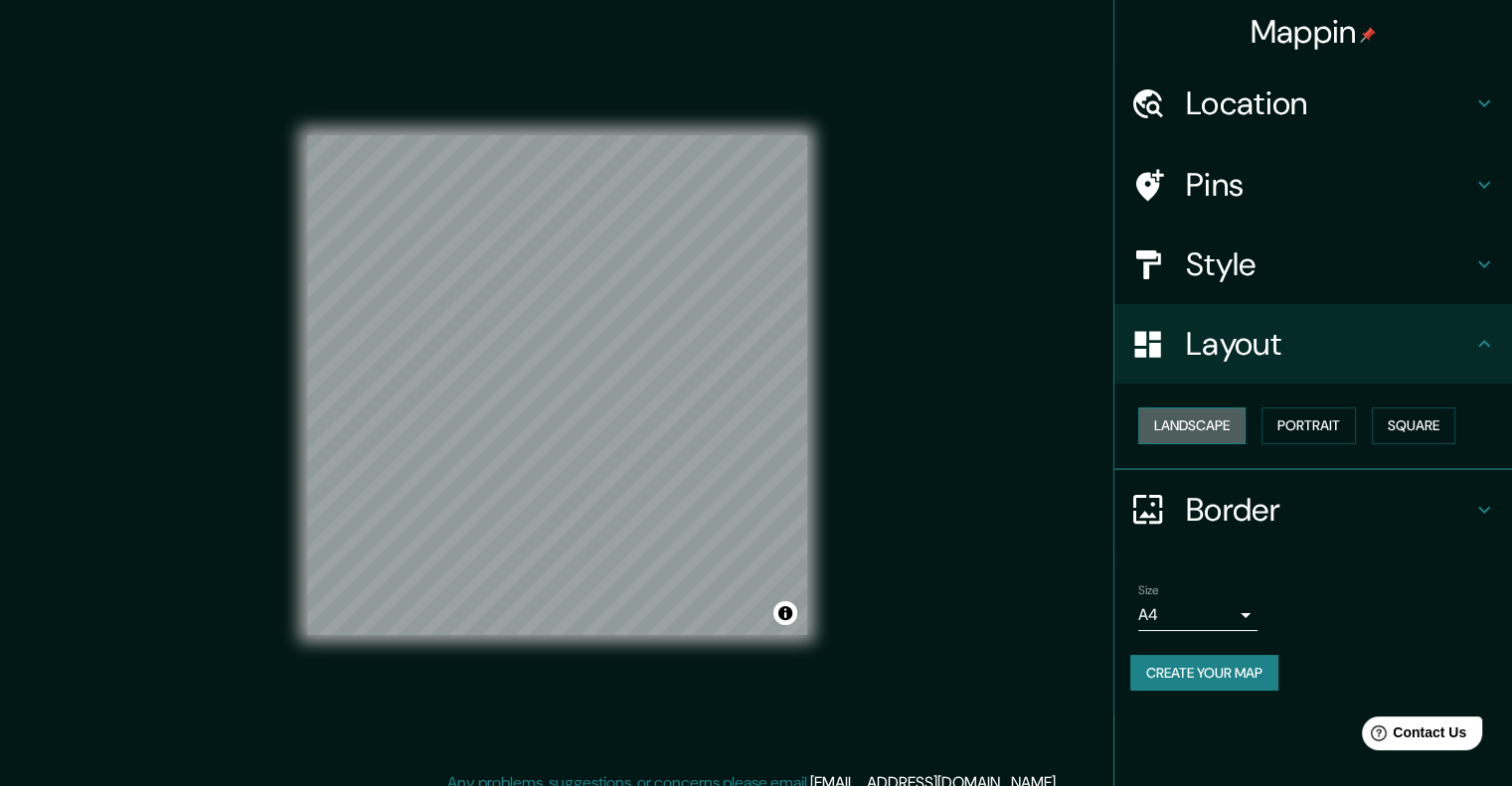 click on "Landscape" at bounding box center [1192, 425] 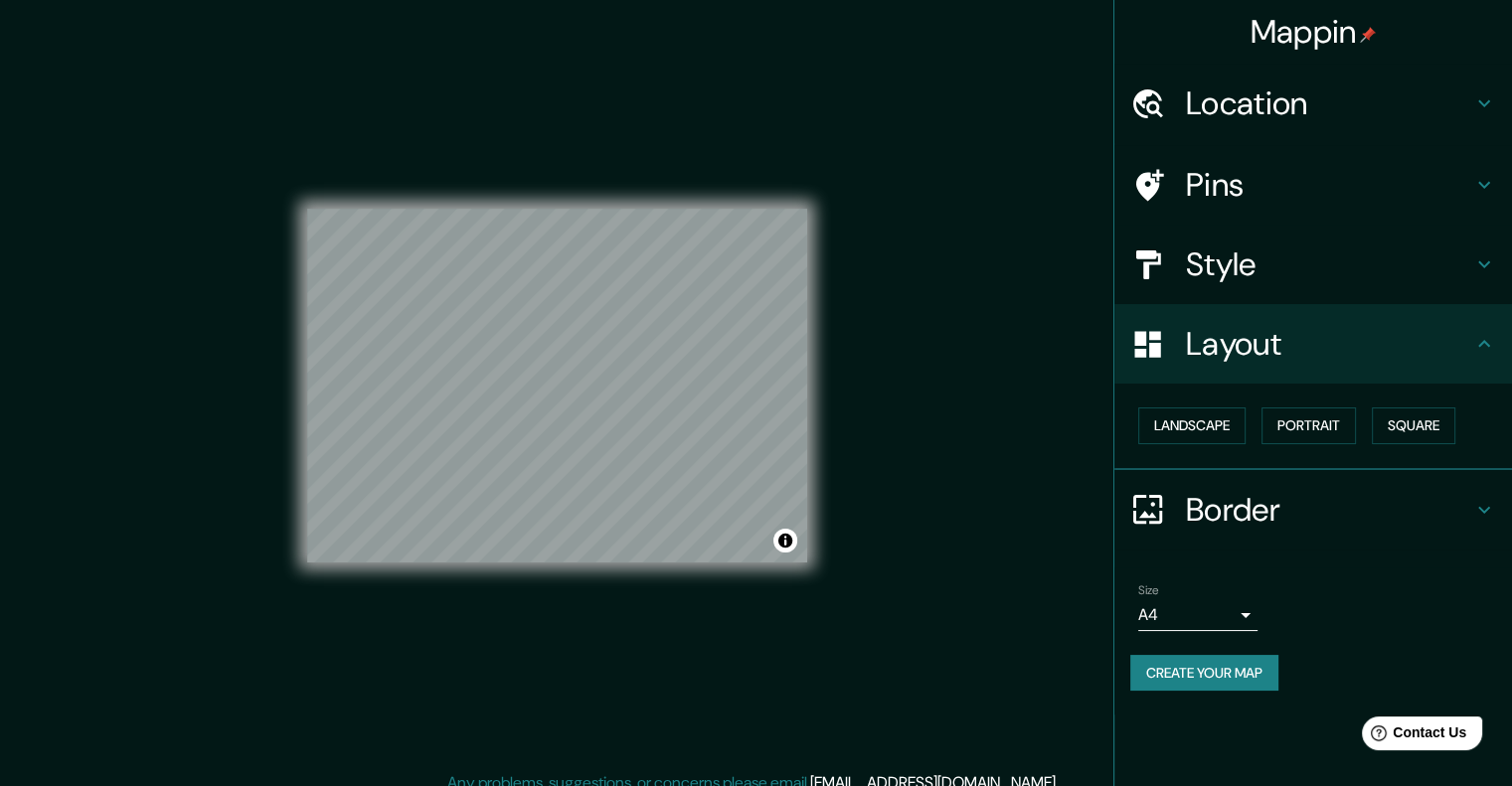 click on "Landscape [GEOGRAPHIC_DATA]" at bounding box center (1321, 425) 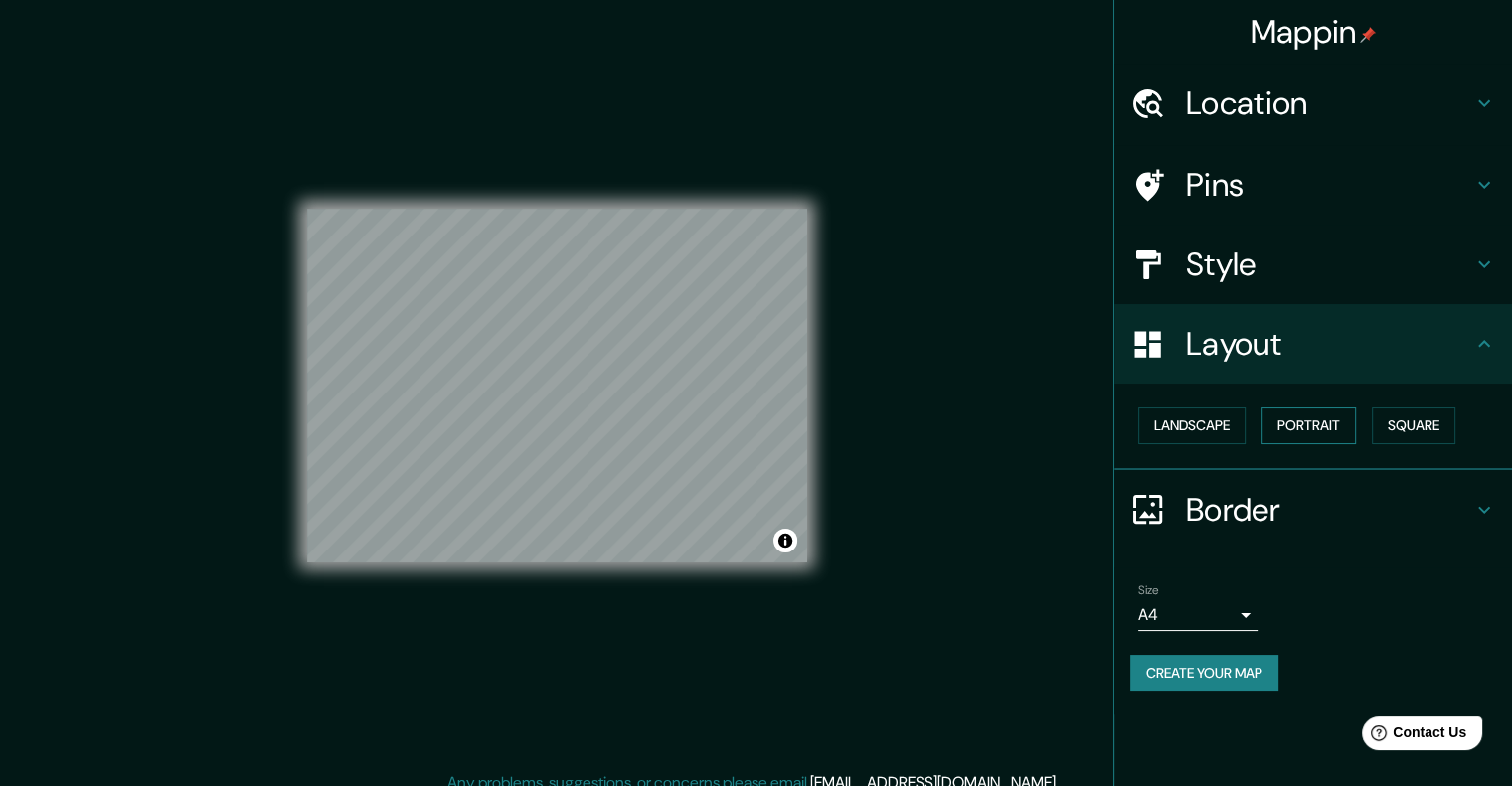 click on "Portrait" at bounding box center [1308, 425] 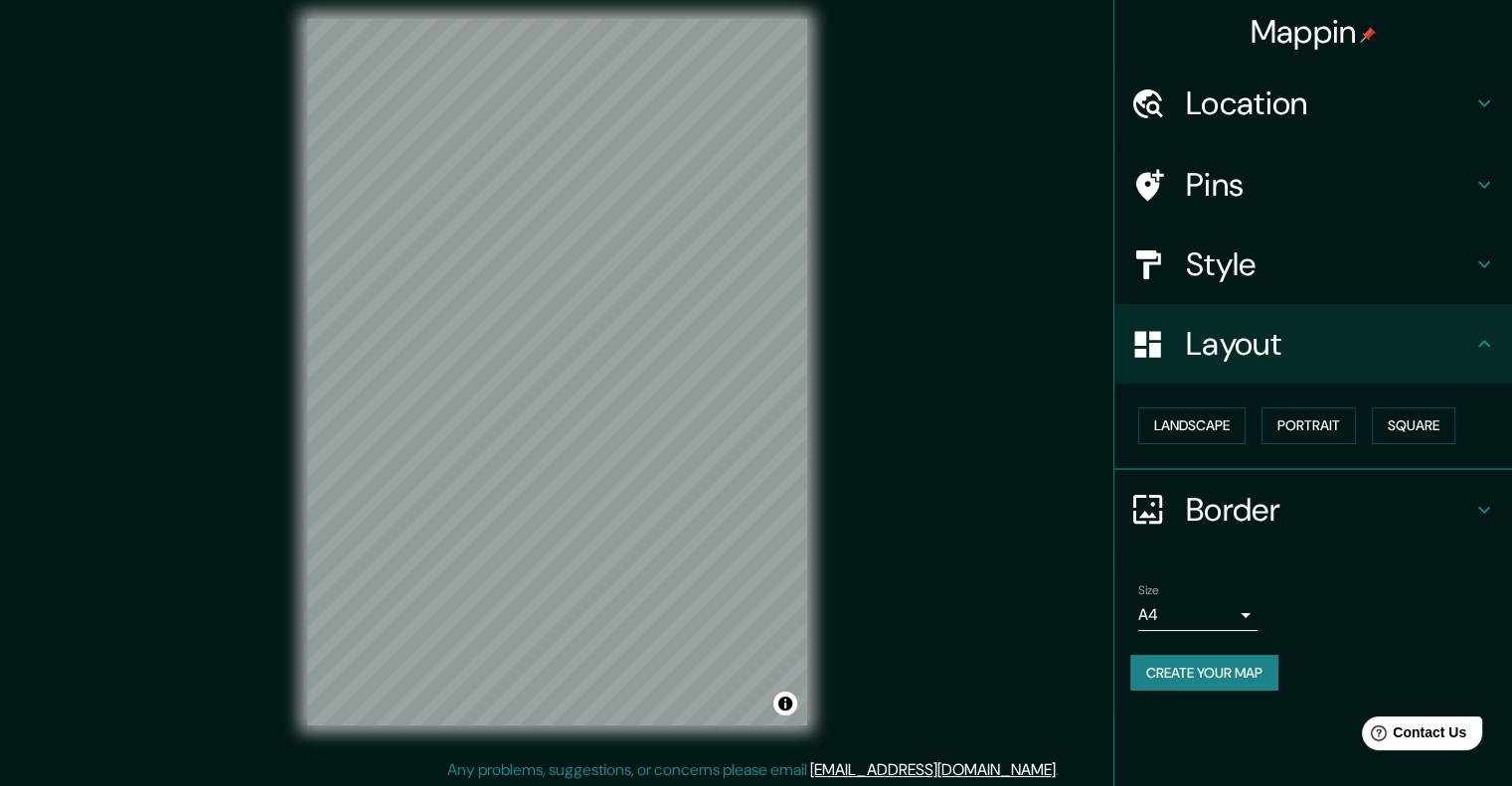 scroll, scrollTop: 12, scrollLeft: 0, axis: vertical 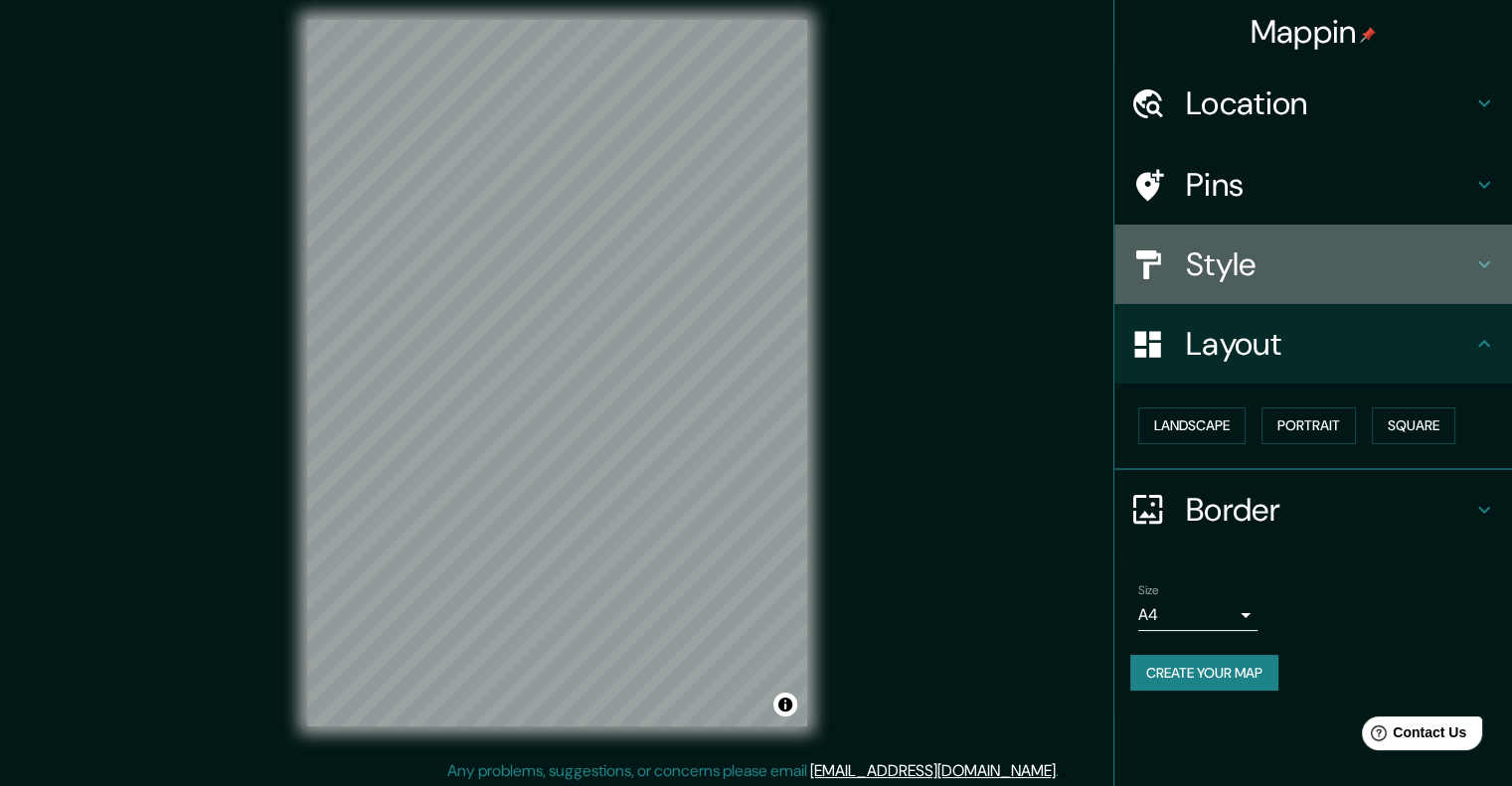 click on "Style" at bounding box center [1329, 264] 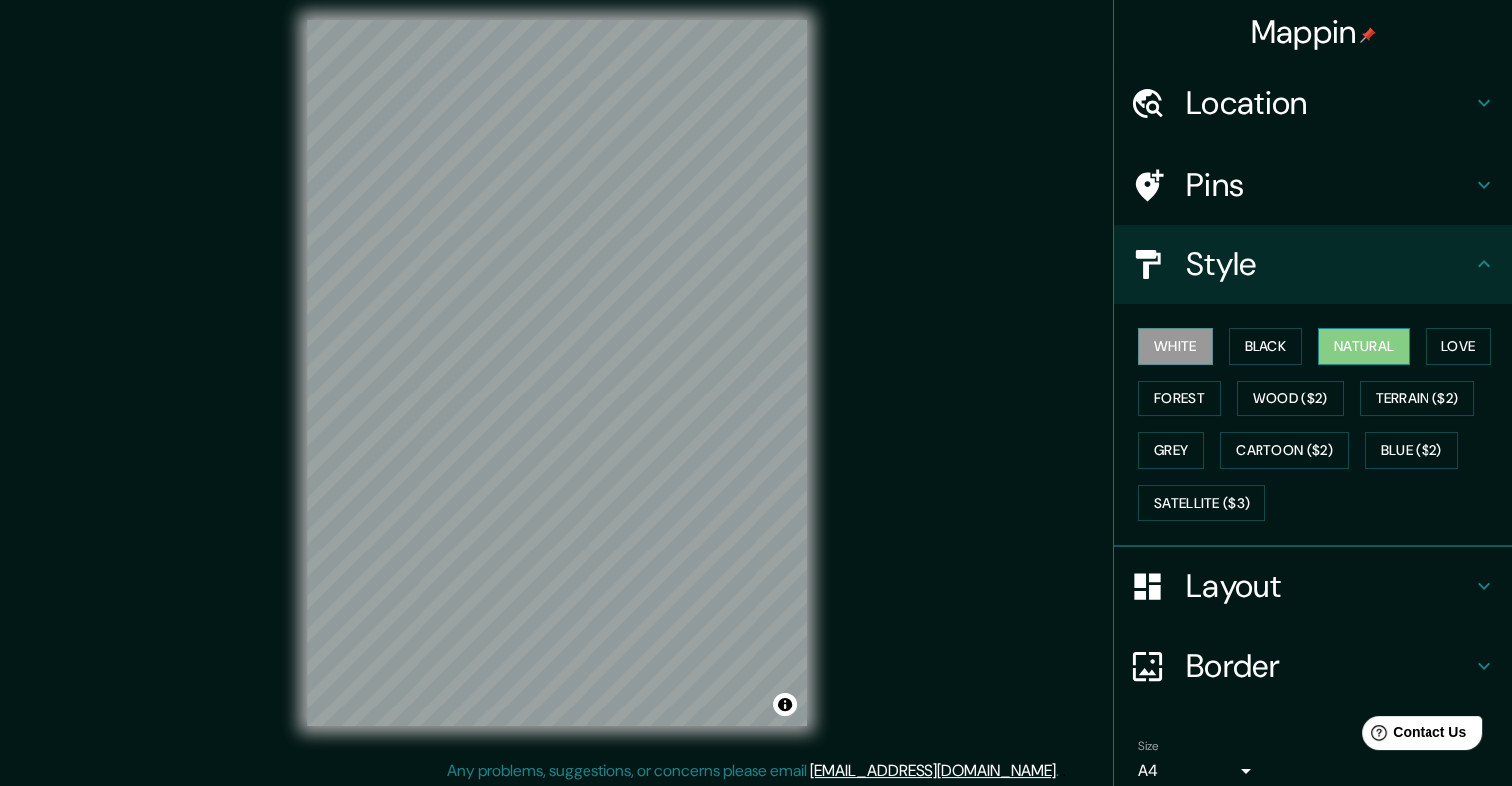 click on "Natural" at bounding box center [1364, 346] 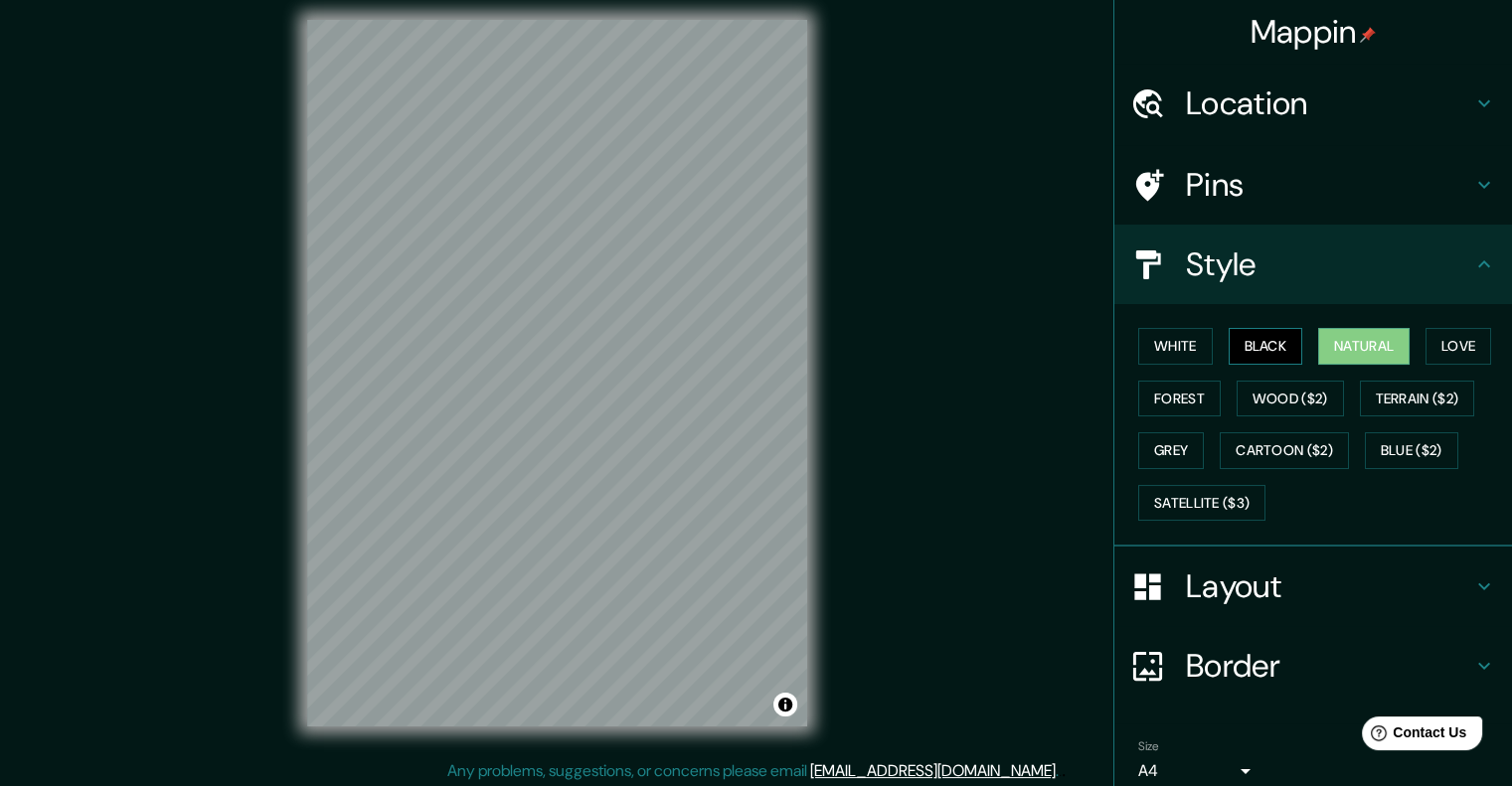 click on "Black" at bounding box center [1265, 346] 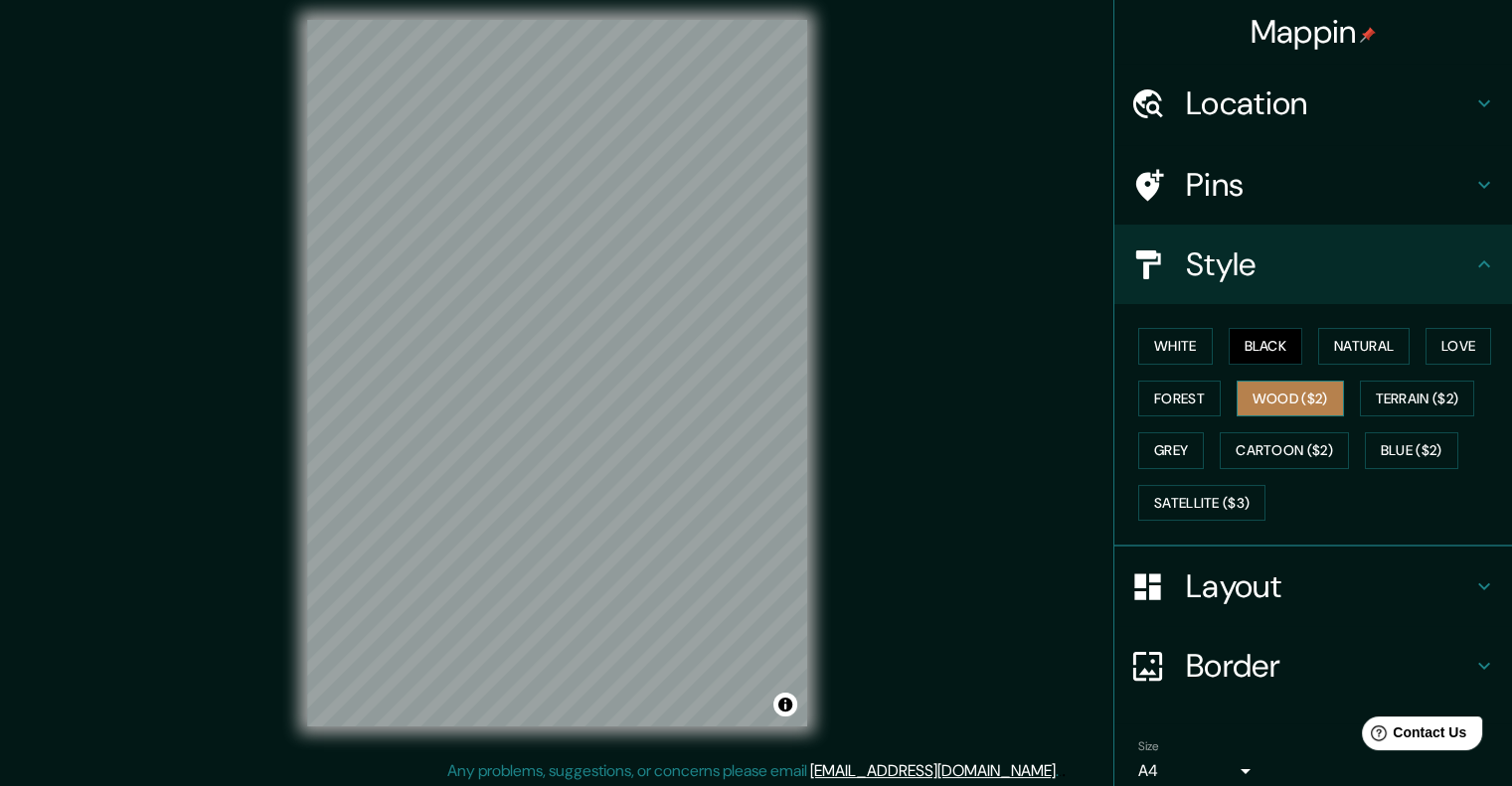 click on "Wood ($2)" at bounding box center (1290, 398) 